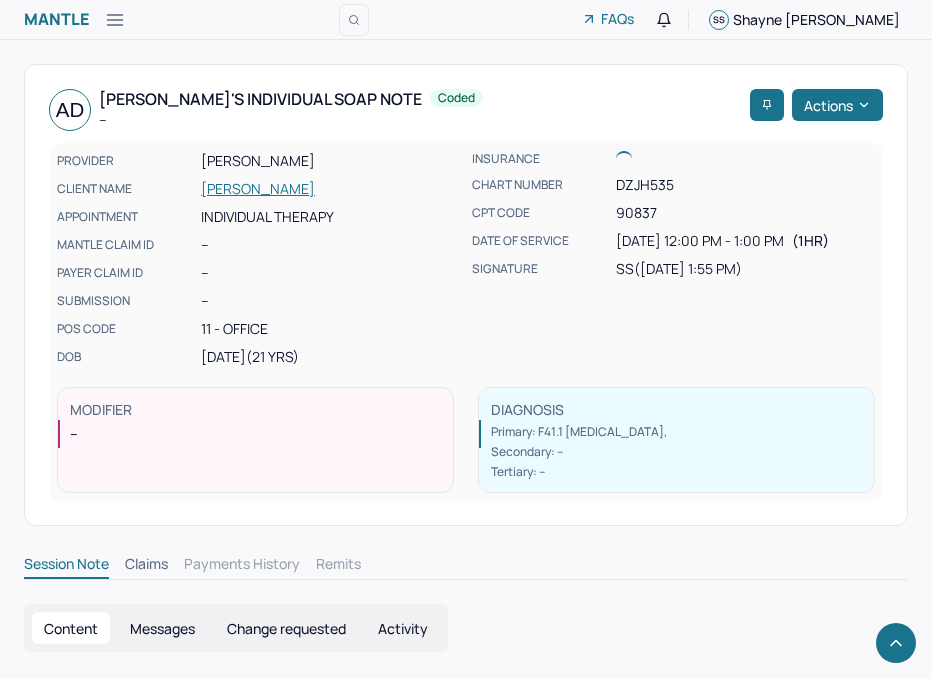 scroll, scrollTop: 1833, scrollLeft: 0, axis: vertical 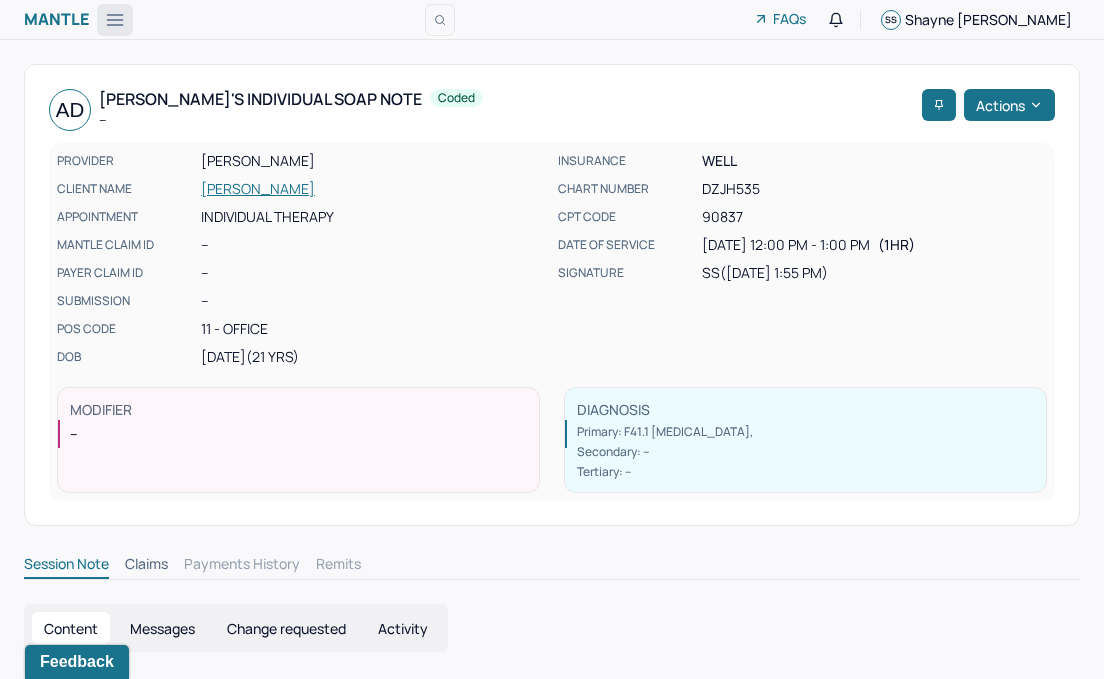 click 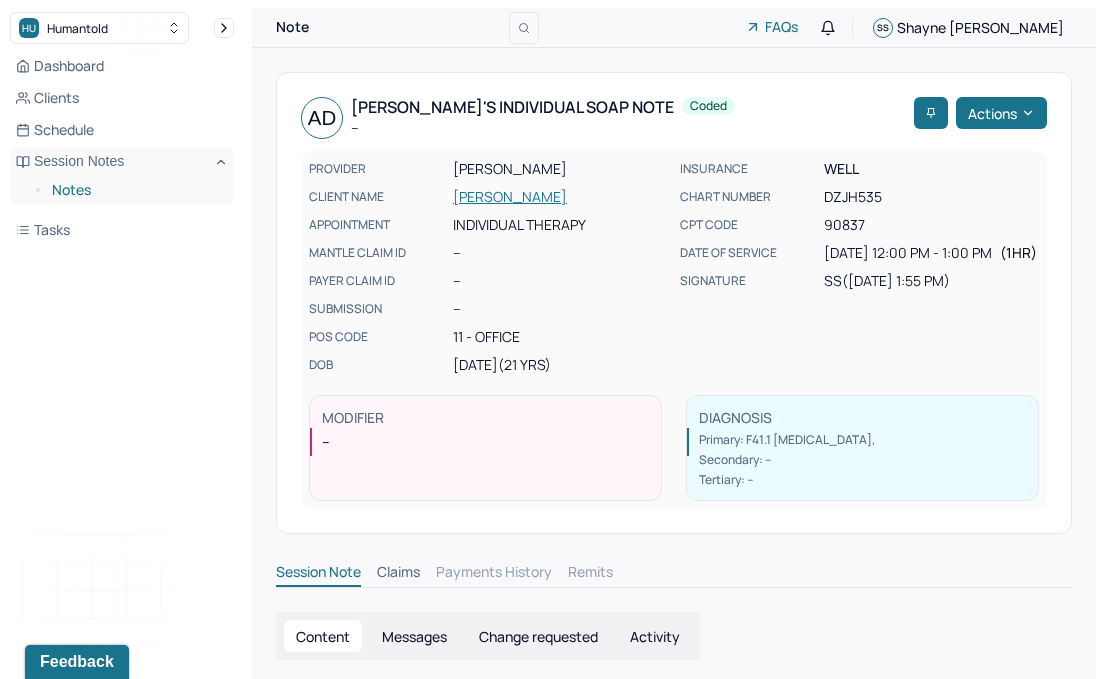 click on "Notes" at bounding box center [135, 190] 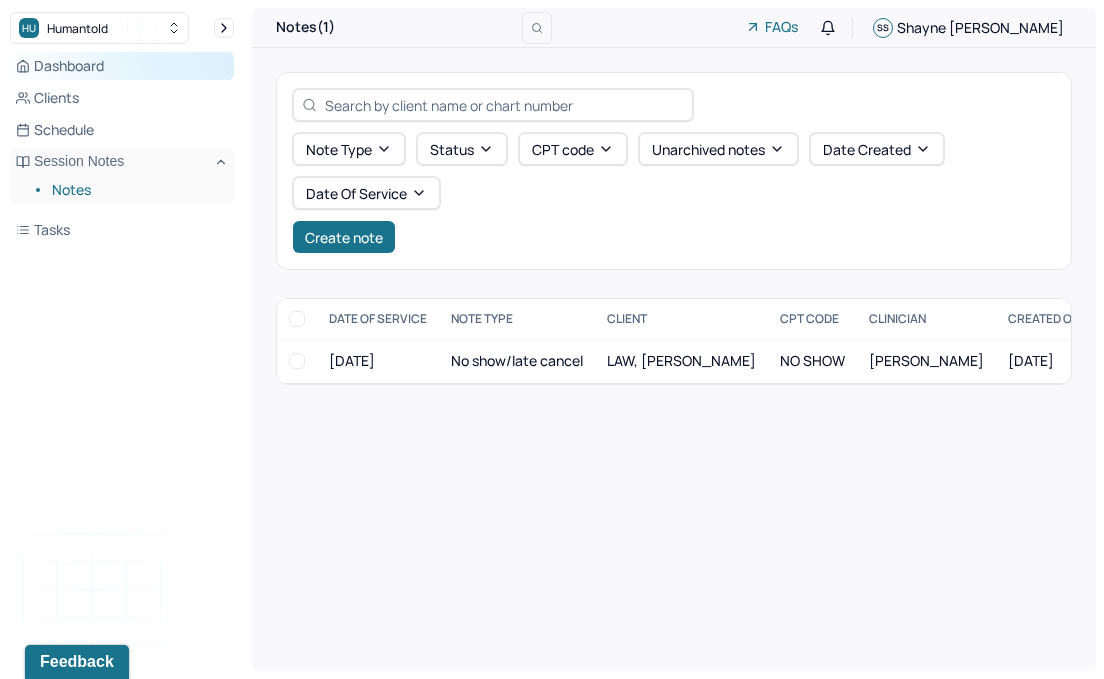 click on "Dashboard" at bounding box center [122, 66] 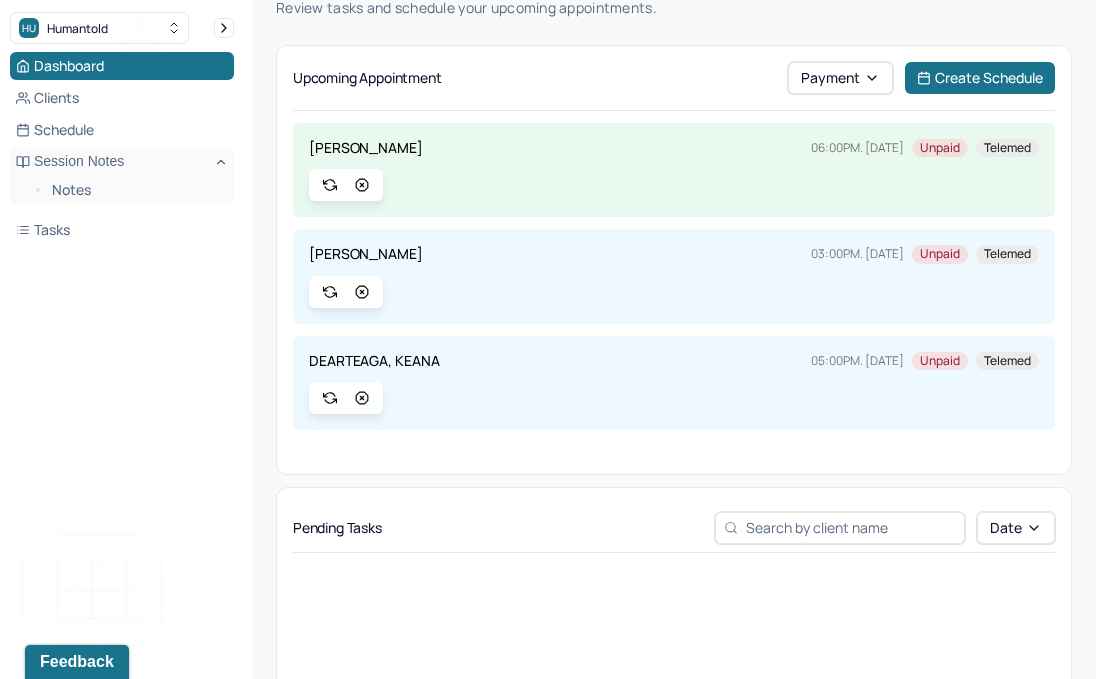 scroll, scrollTop: 82, scrollLeft: 0, axis: vertical 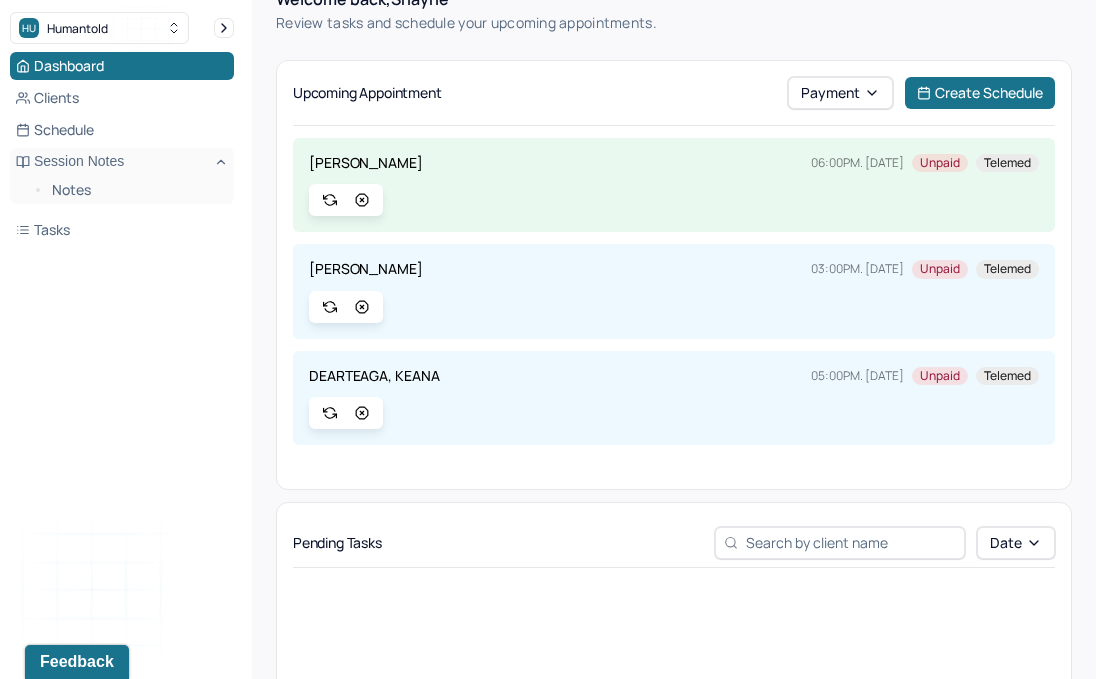 click on "DEARTEAGA, KEANA" at bounding box center (374, 376) 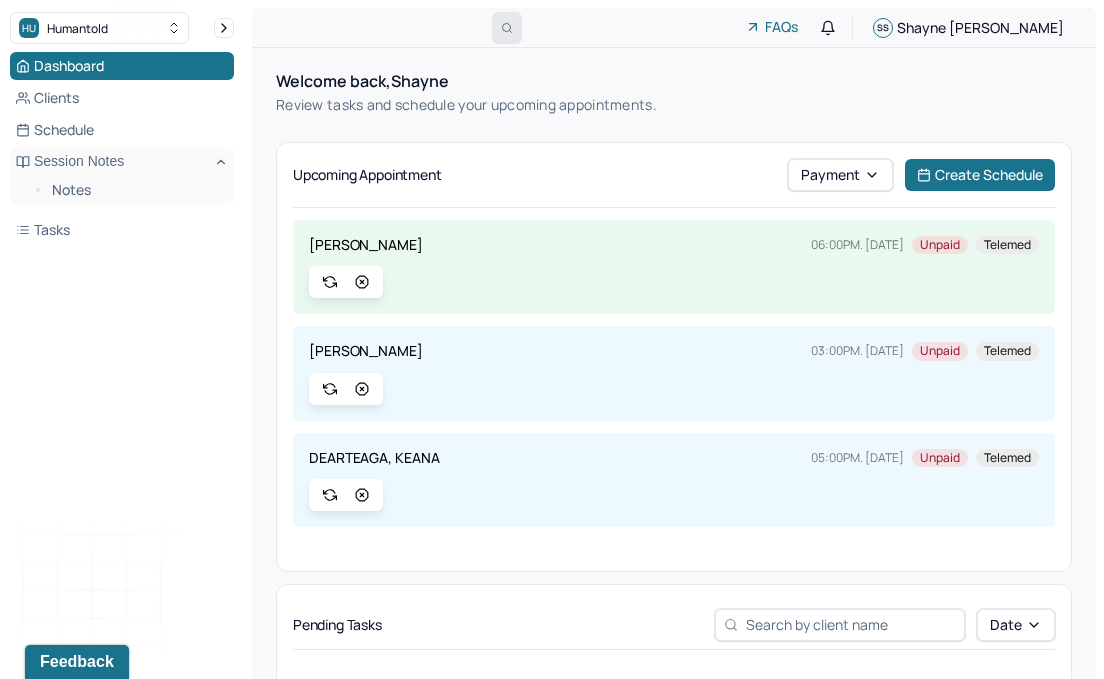 click 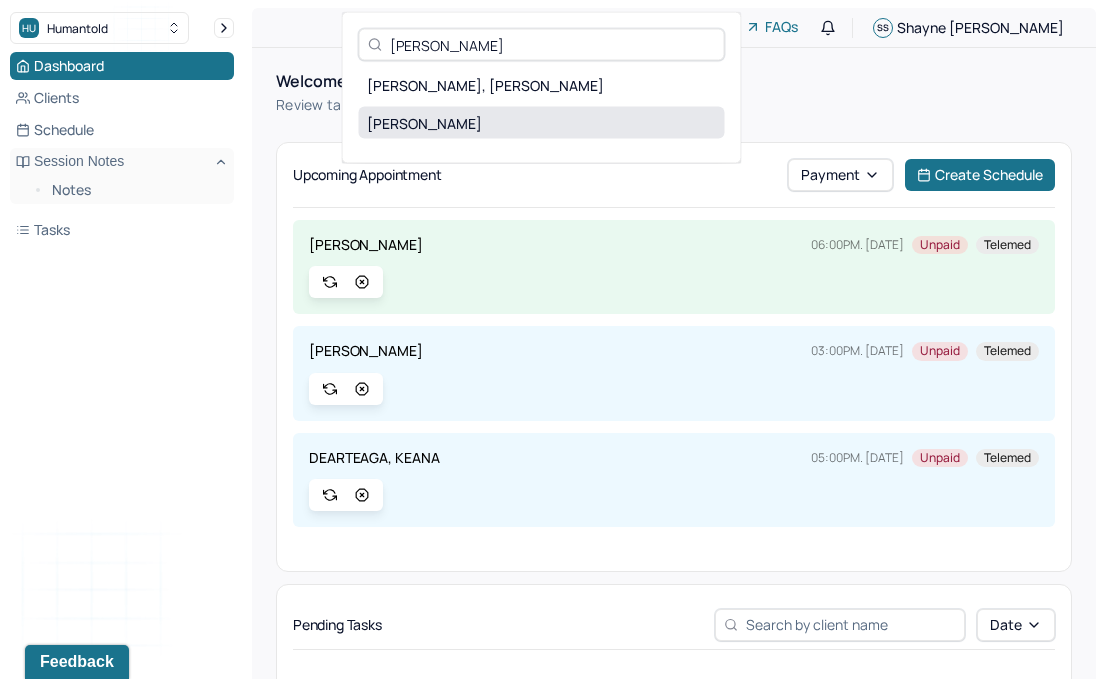 type on "[PERSON_NAME]" 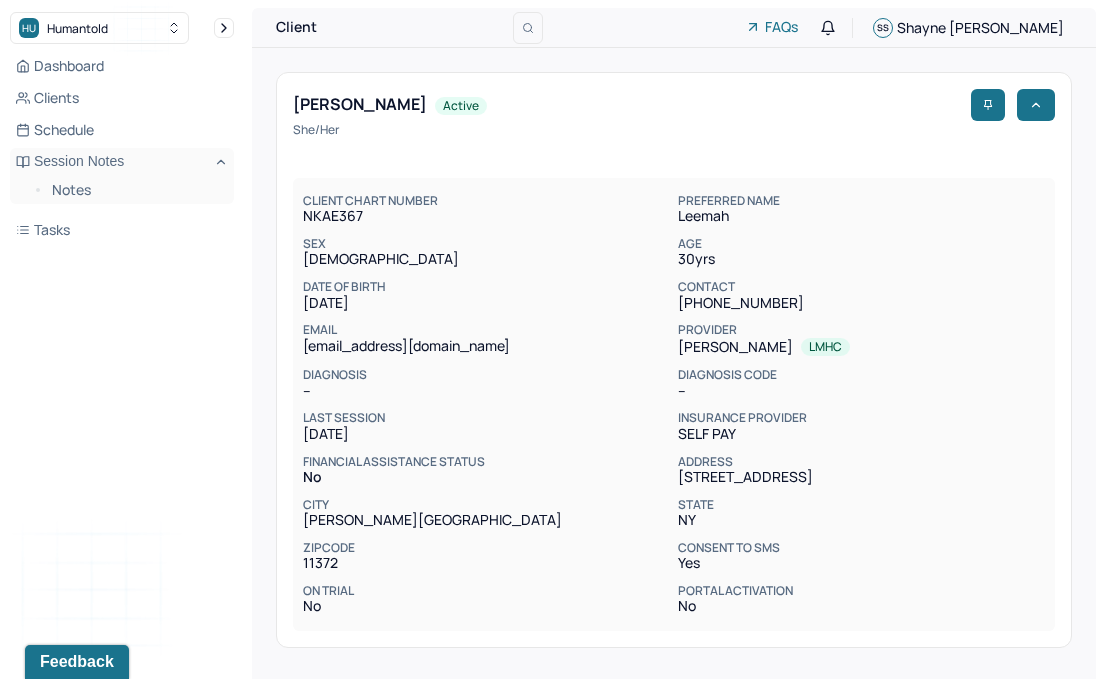 scroll, scrollTop: 0, scrollLeft: 0, axis: both 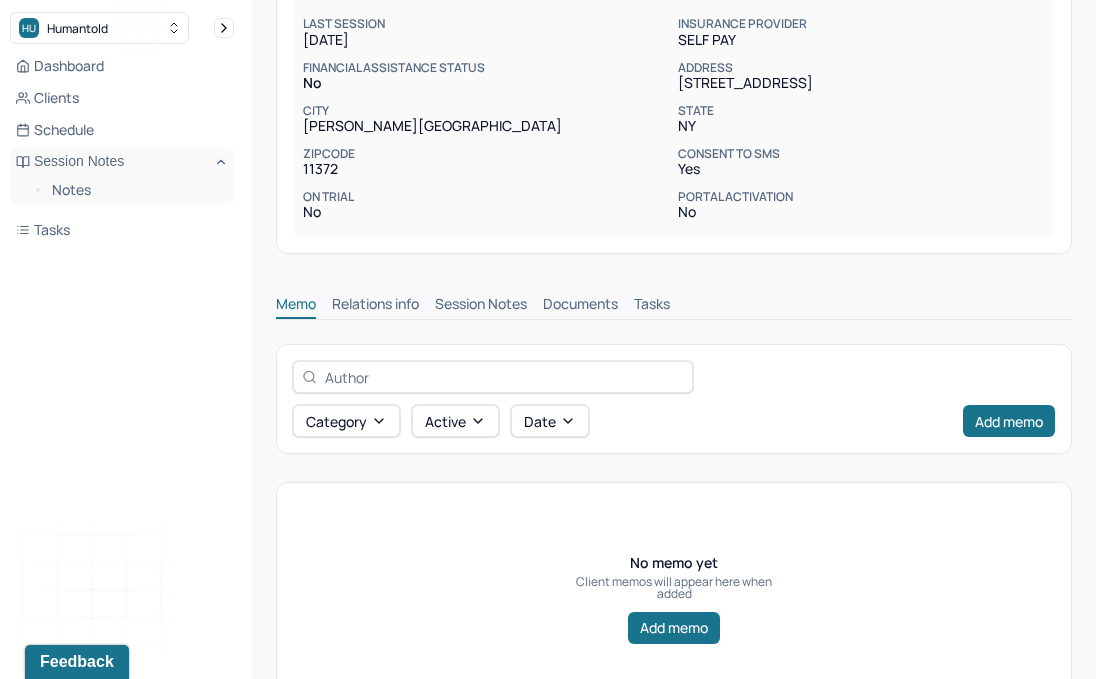 click on "Session Notes" at bounding box center [481, 306] 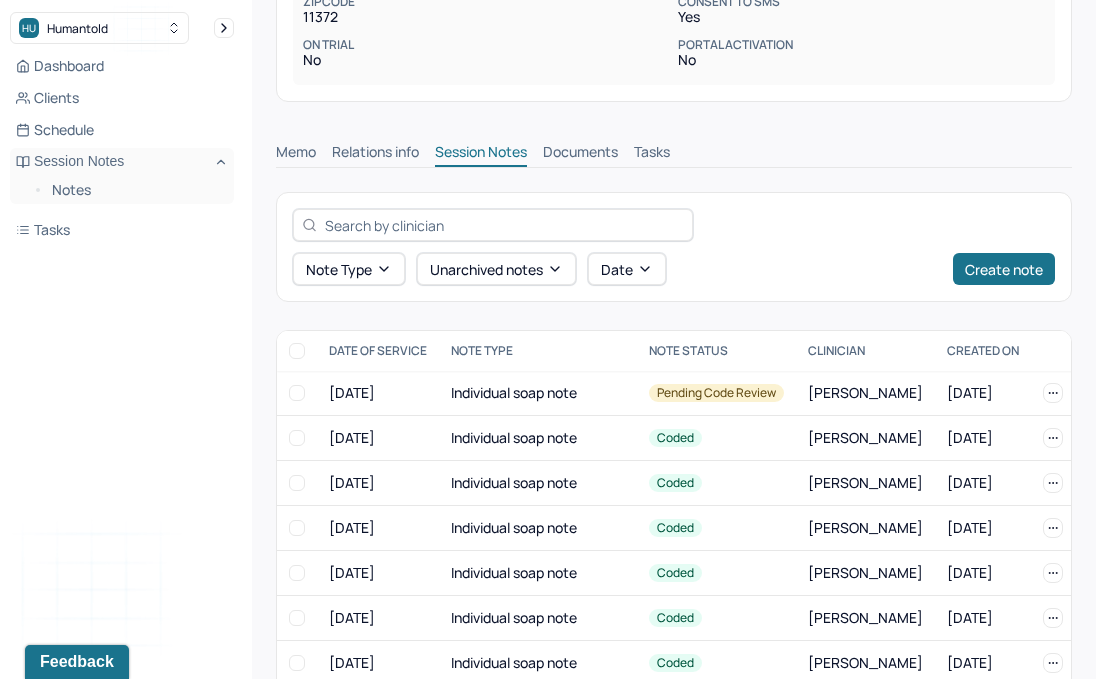 scroll, scrollTop: 544, scrollLeft: 0, axis: vertical 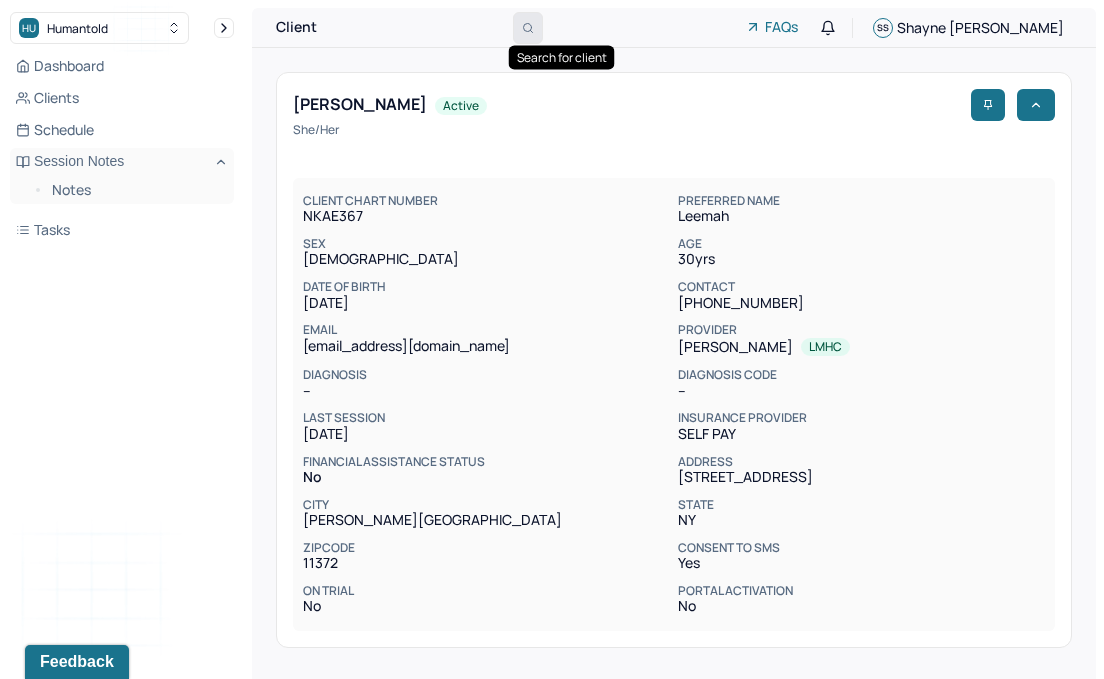 click at bounding box center [528, 28] 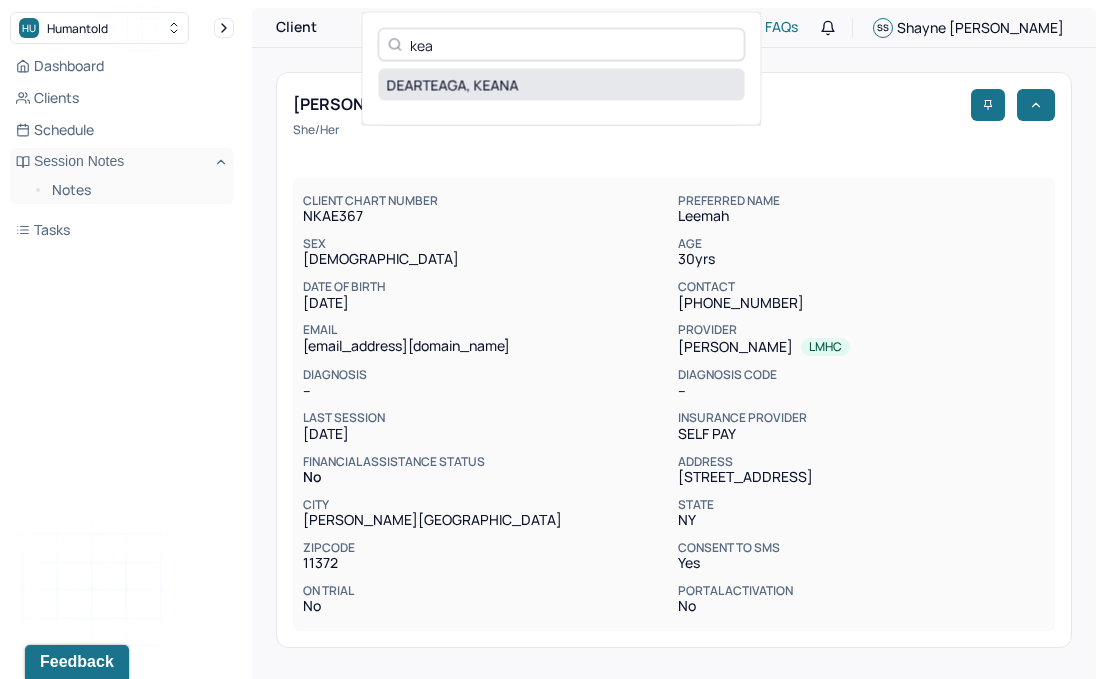 type on "kea" 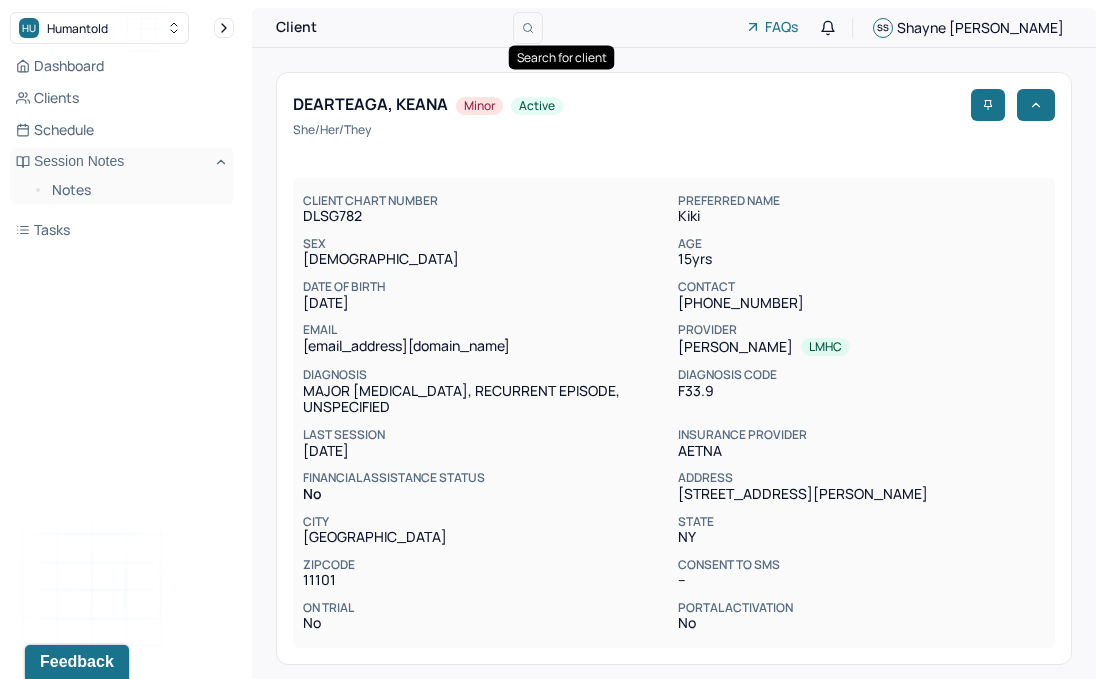 scroll, scrollTop: 0, scrollLeft: 0, axis: both 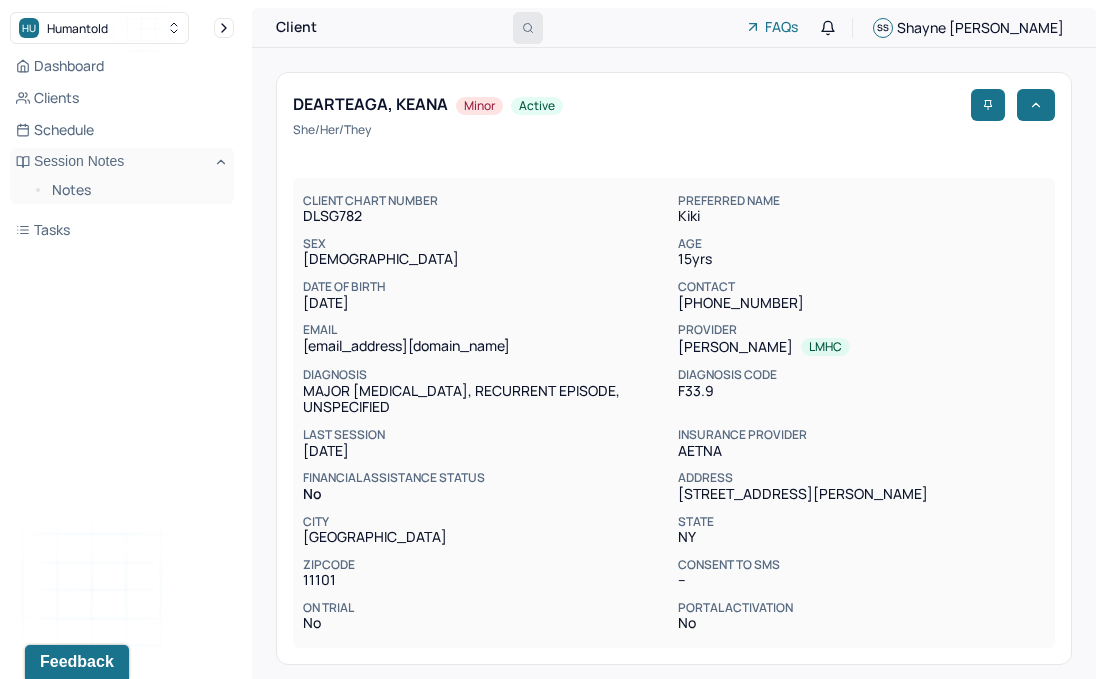click 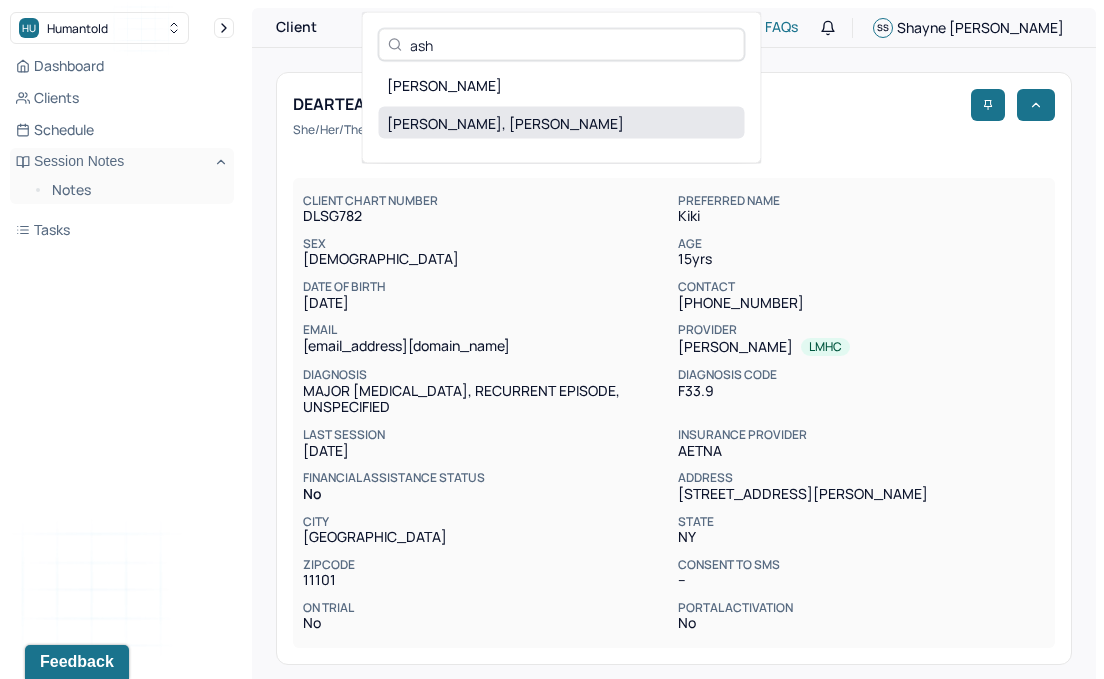 type on "ash" 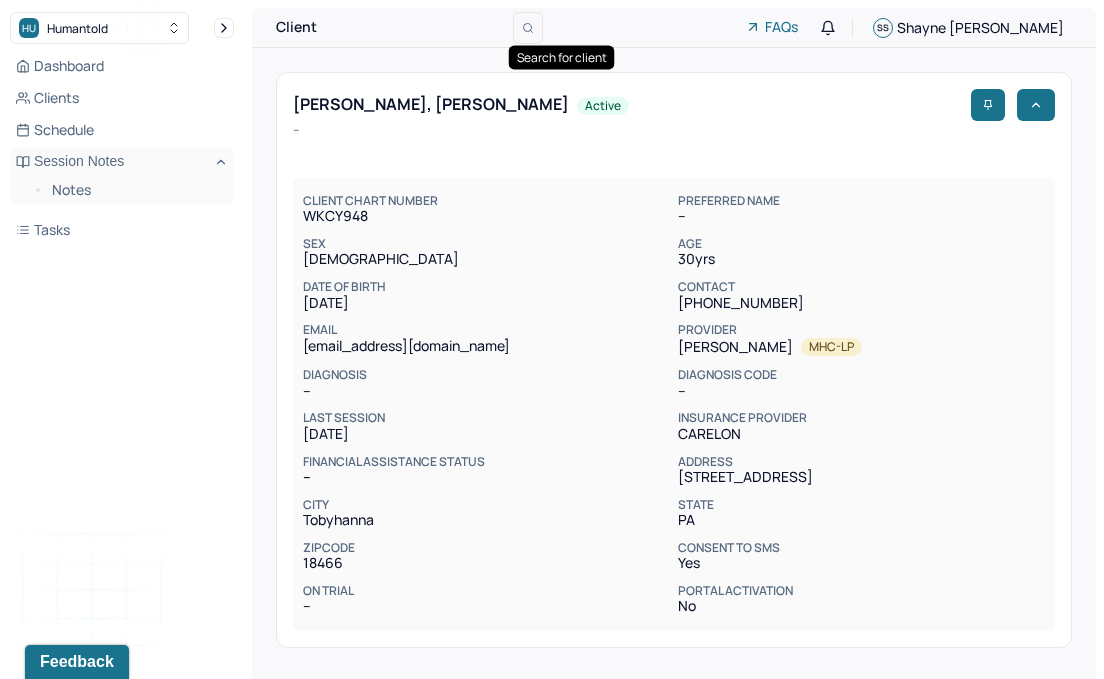 scroll, scrollTop: 0, scrollLeft: 0, axis: both 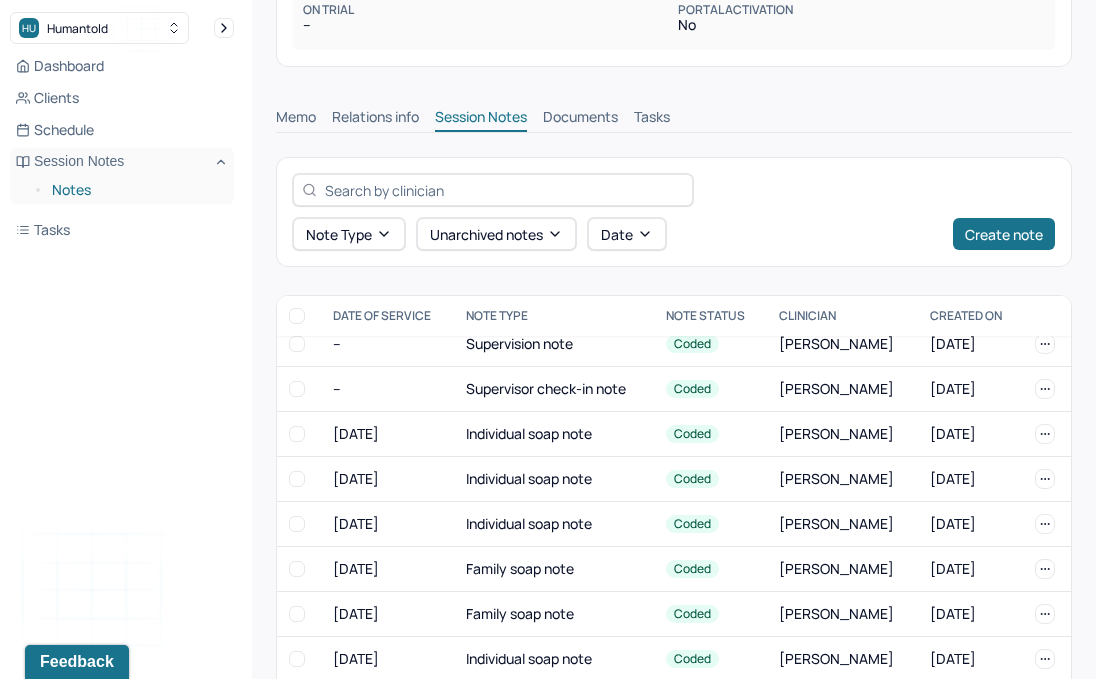 click on "Notes" at bounding box center [135, 190] 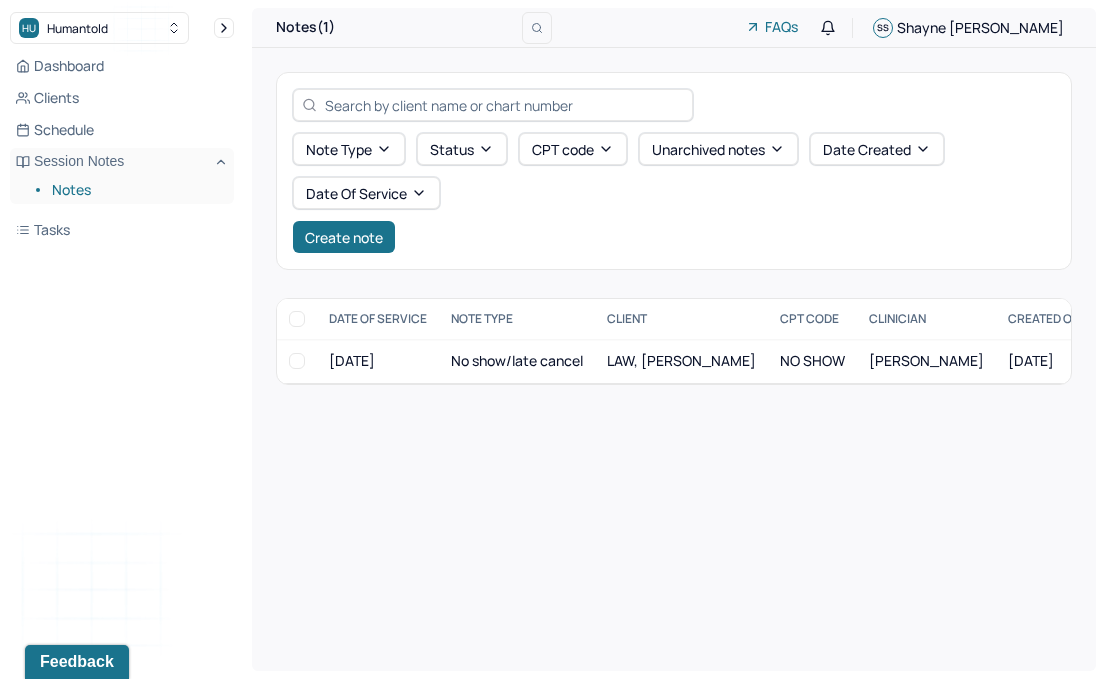 click on "Note type Status CPT code Unarchived notes Date Created Date Of Service Create note" at bounding box center [674, 193] 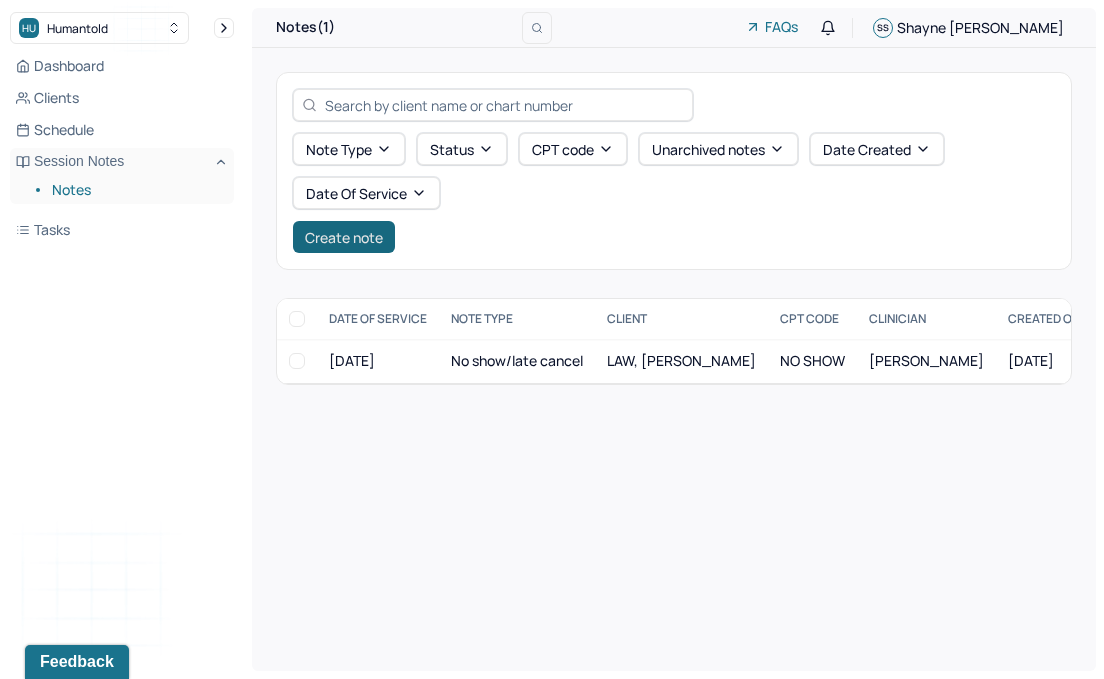 click on "Create note" at bounding box center [344, 237] 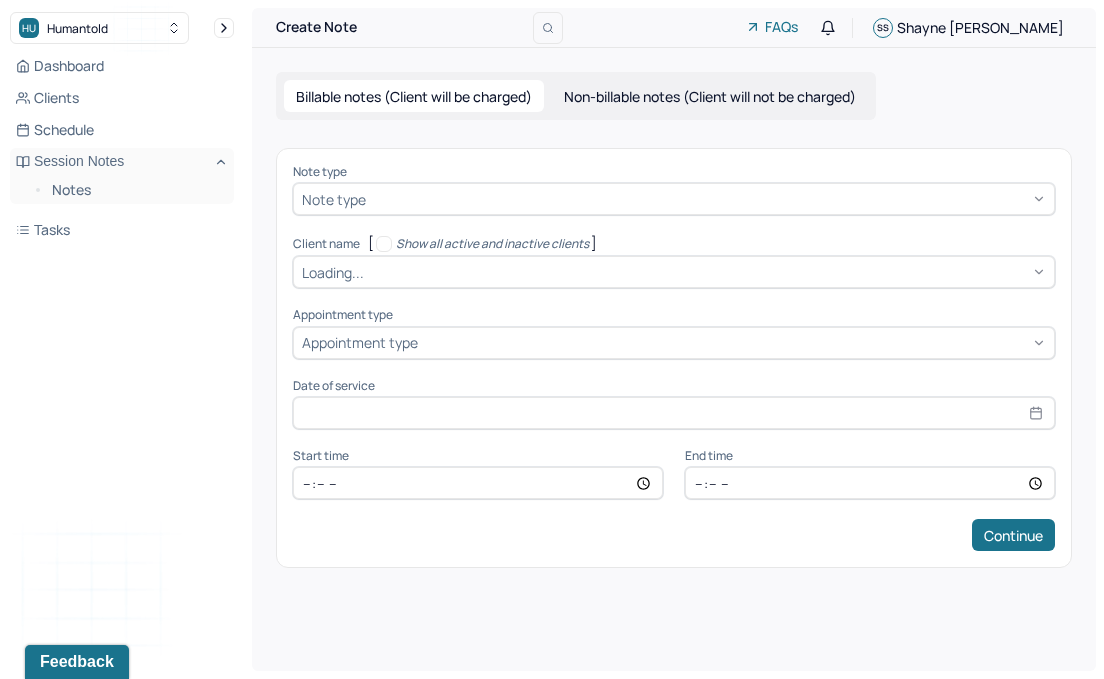 click on "Note type" at bounding box center (334, 199) 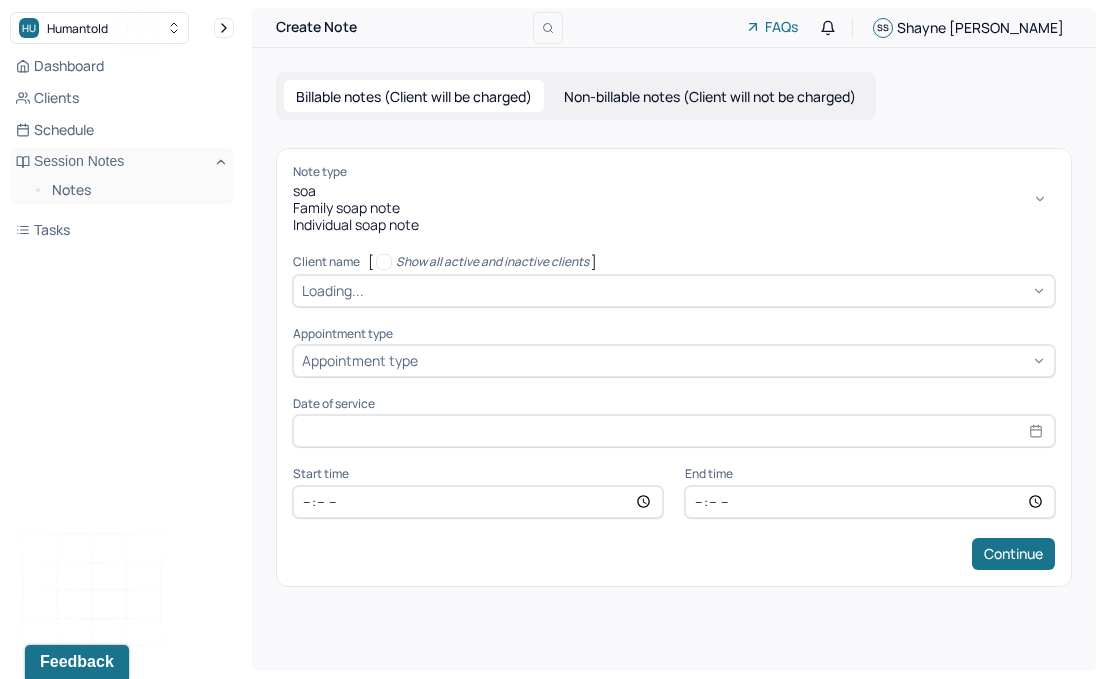 type on "soap" 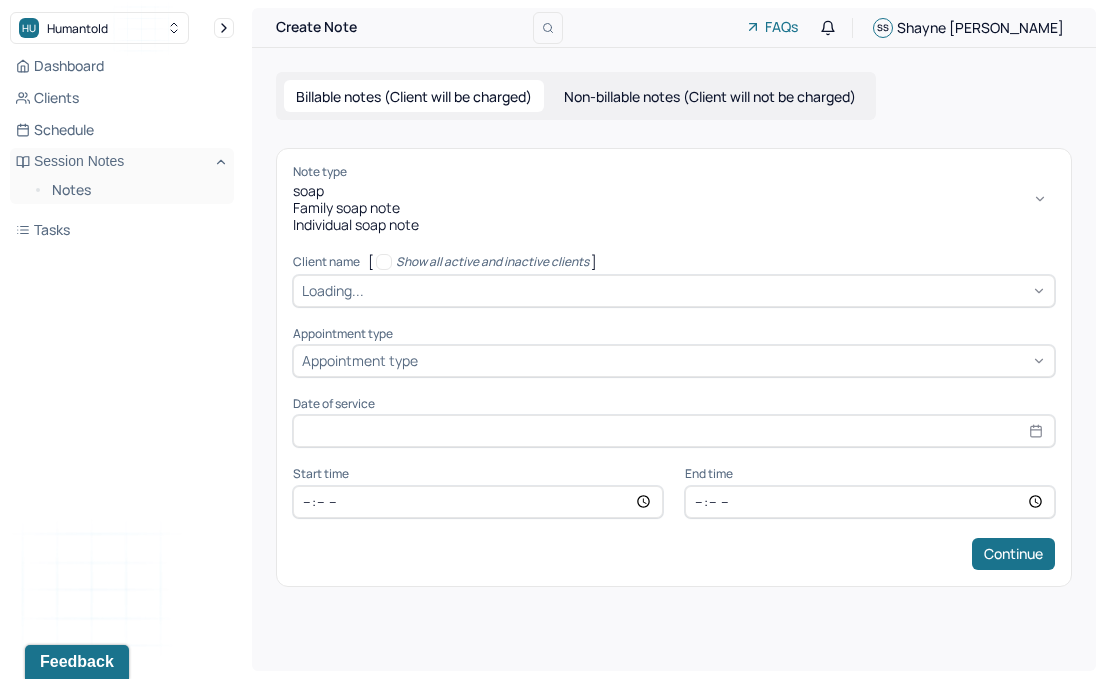 click on "Individual soap note" at bounding box center [674, 225] 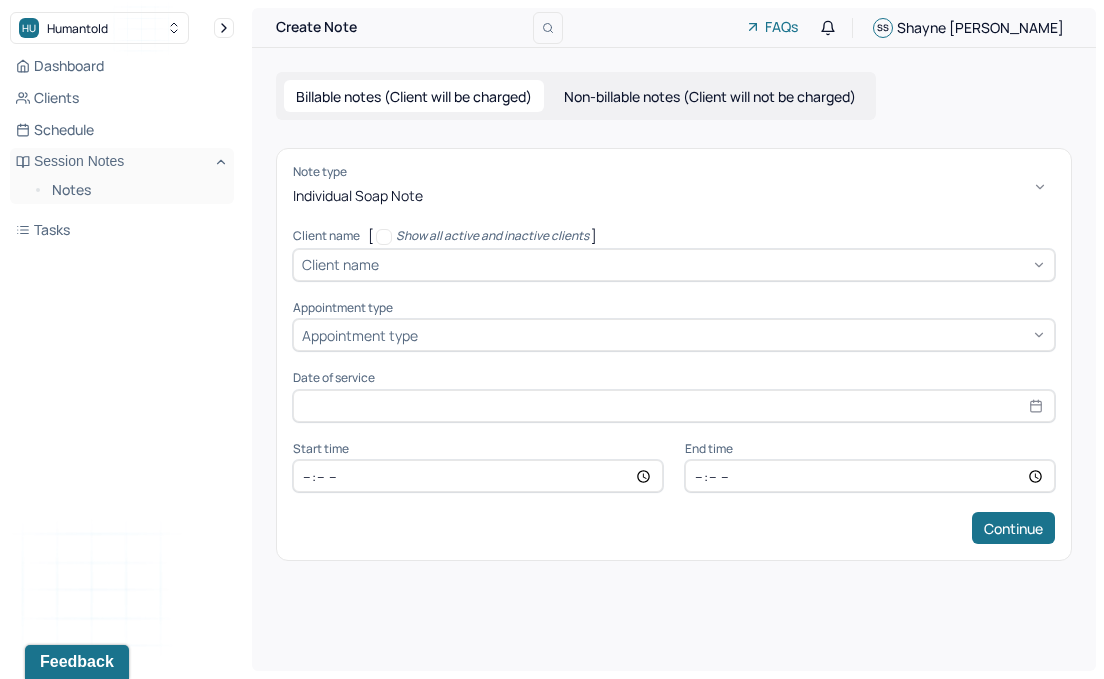 click at bounding box center (714, 264) 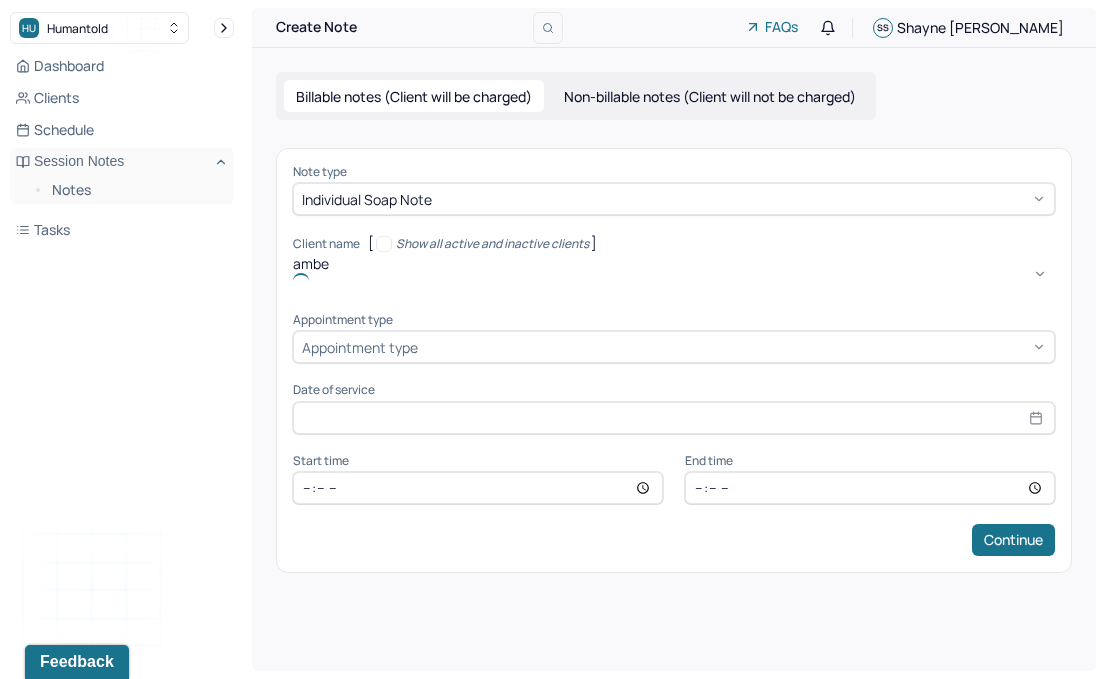 type on "amber" 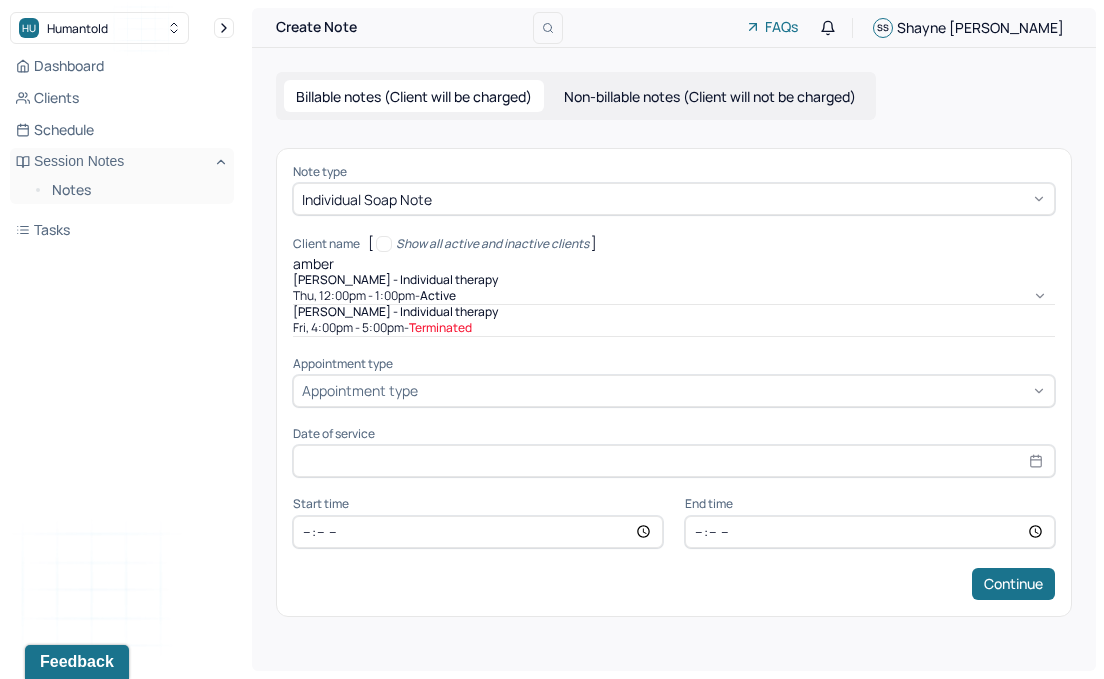 click on "[PERSON_NAME] - Individual therapy Thu, 12:00pm - 1:00pm  -  active [PERSON_NAME] - Individual therapy Fri, 4:00pm - 5:00pm  -  Terminated" at bounding box center (674, 305) 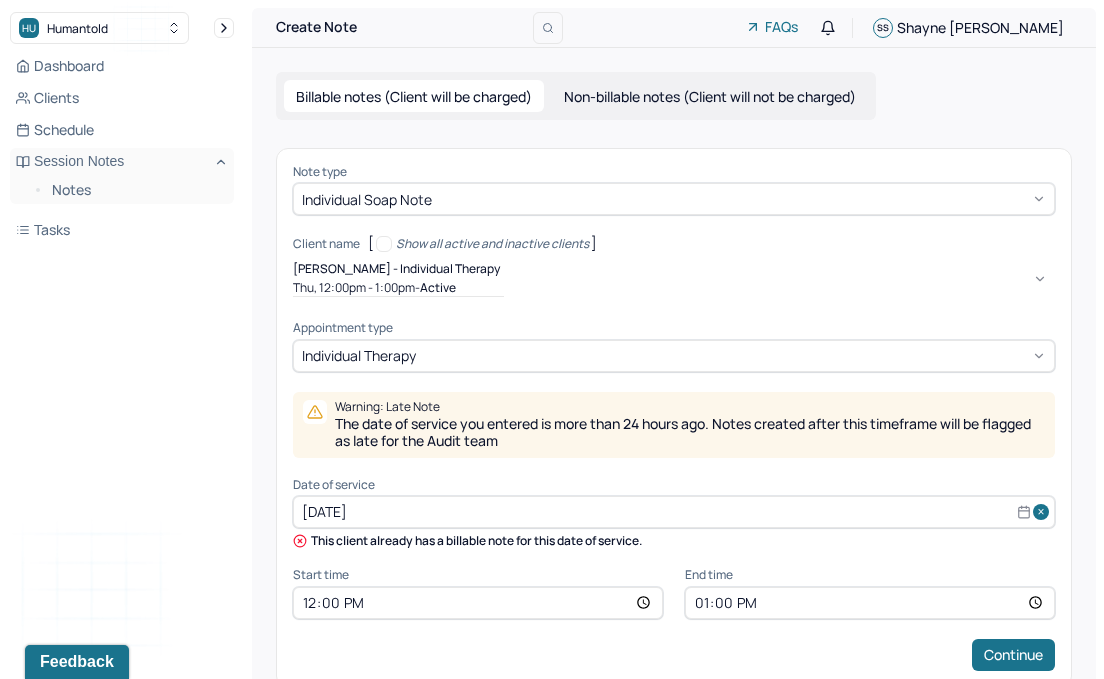 scroll, scrollTop: 40, scrollLeft: 0, axis: vertical 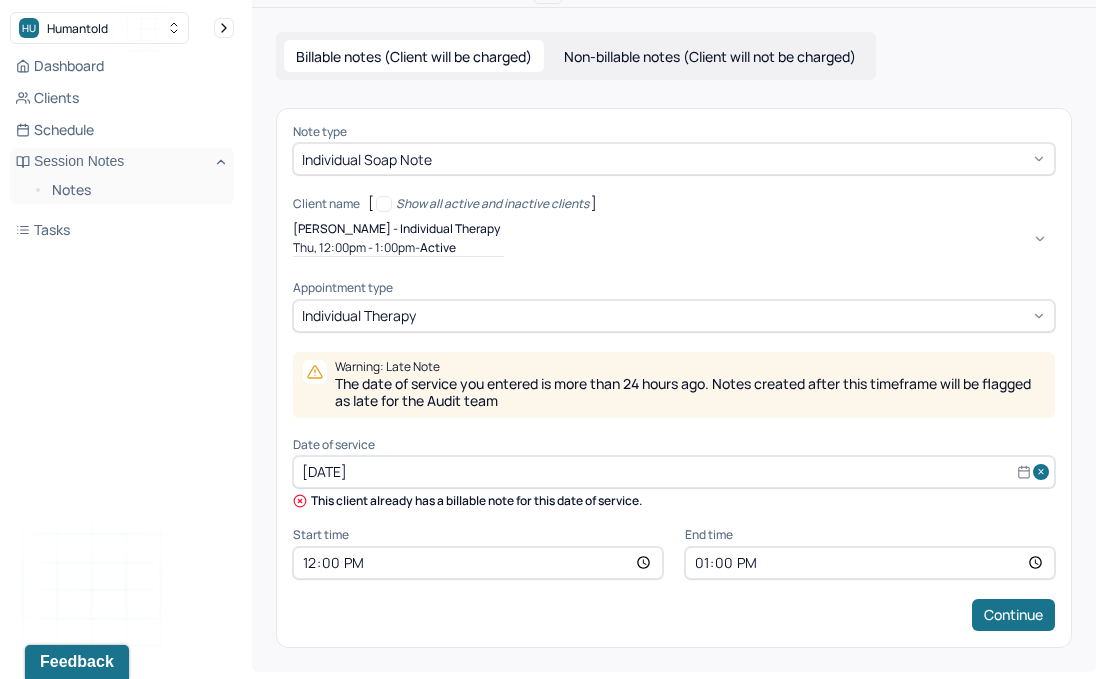 click on "[DATE]" at bounding box center (674, 472) 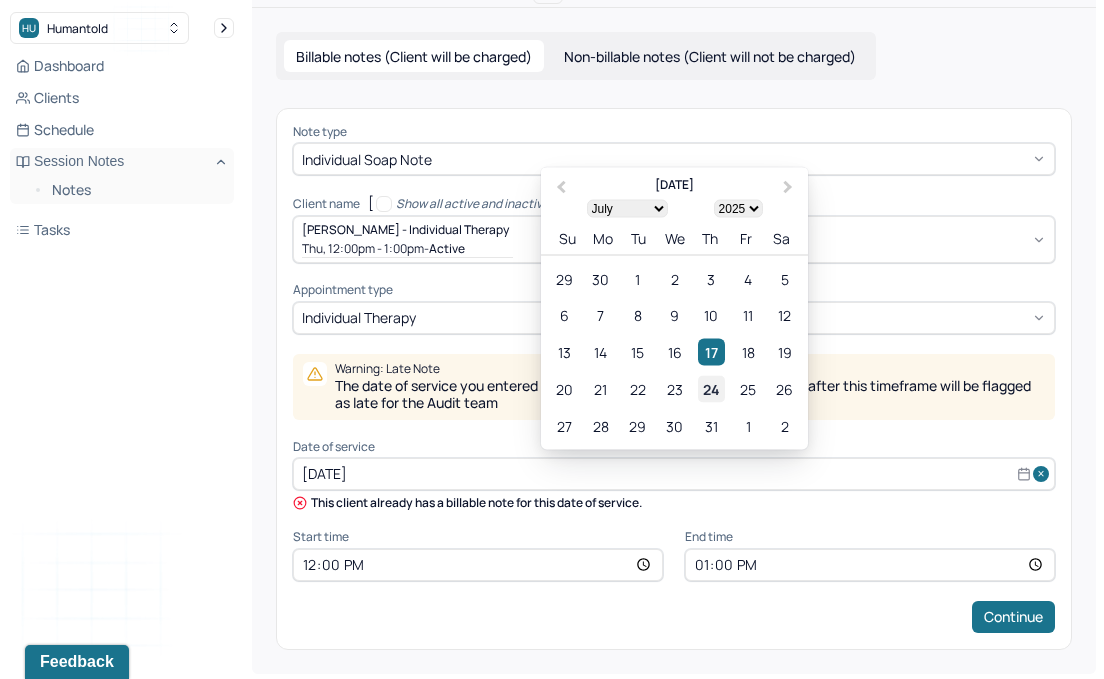 click on "24" at bounding box center [711, 389] 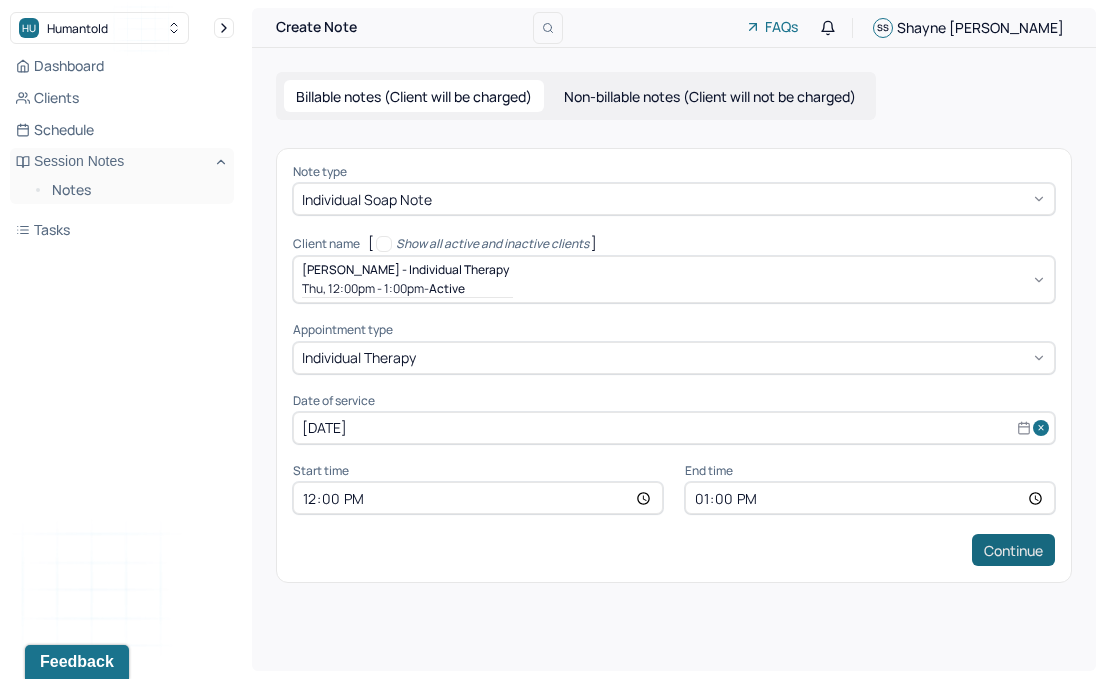 click on "Continue" at bounding box center (1013, 550) 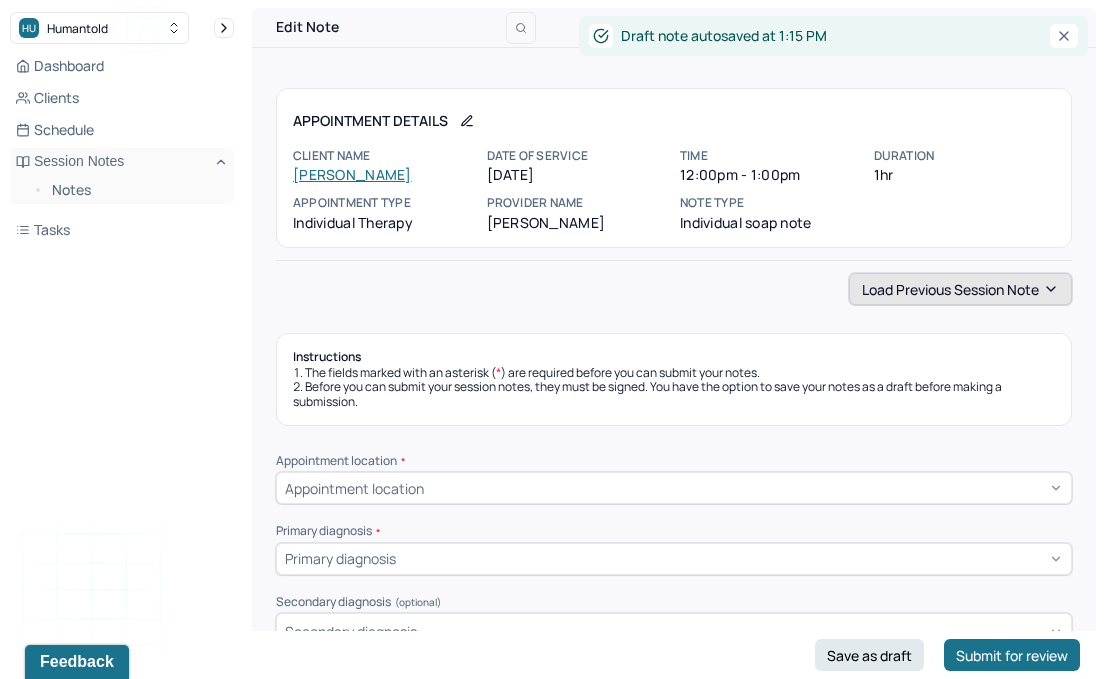 click on "Load previous session note" at bounding box center (960, 289) 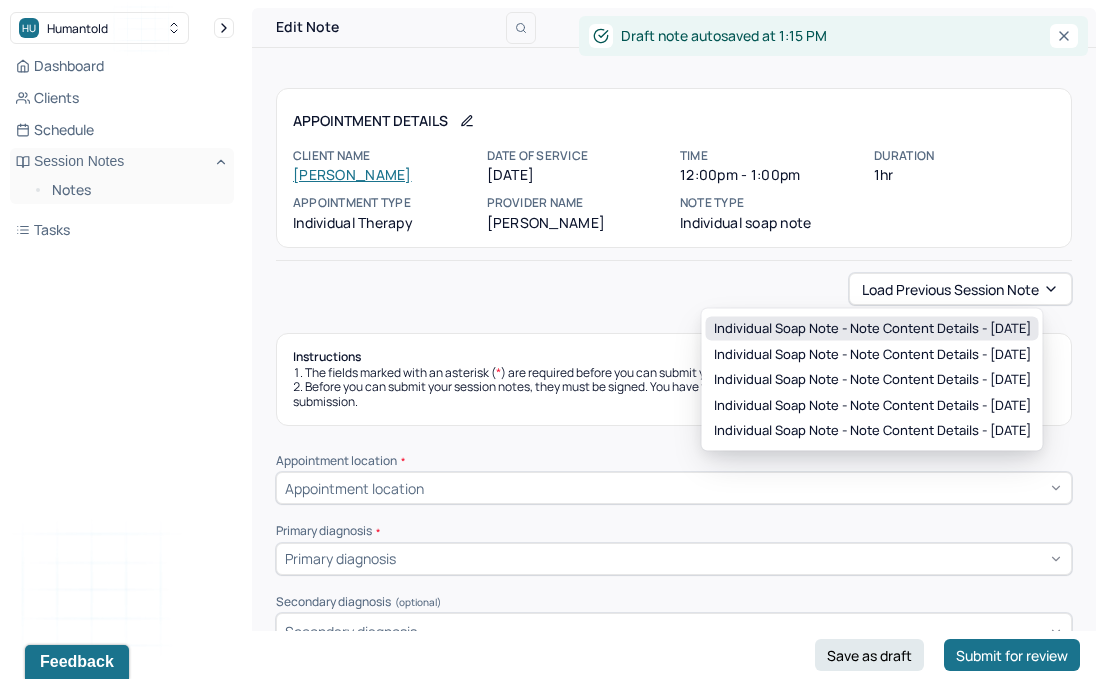 click on "Individual soap note   - Note content Details -   [DATE]" at bounding box center (872, 329) 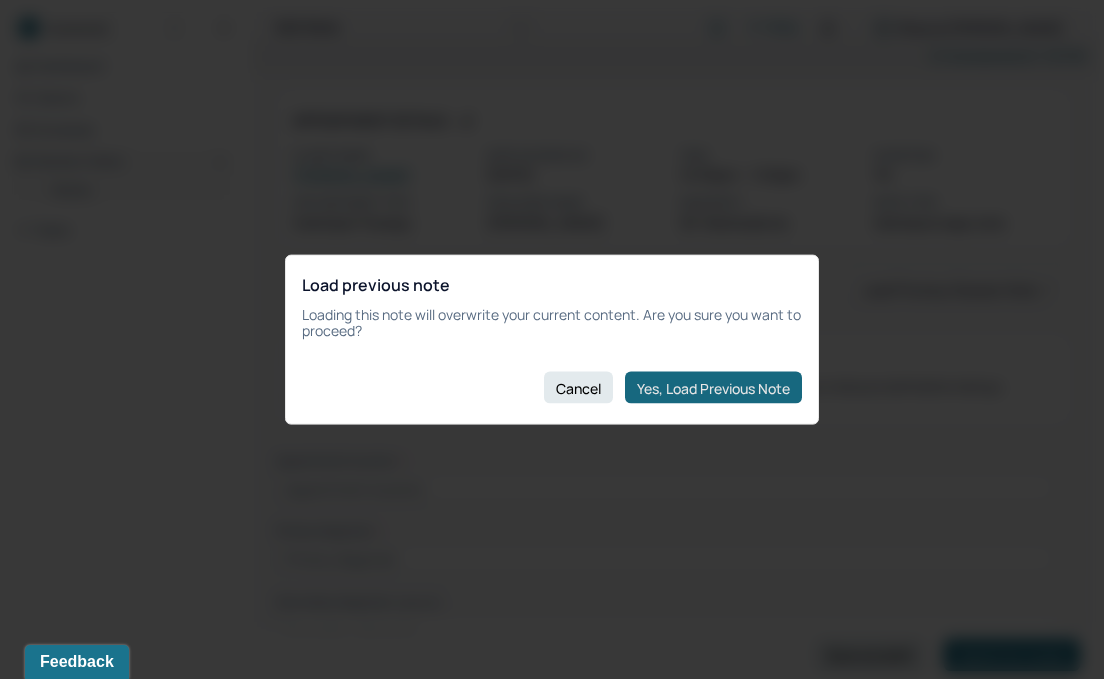 click on "Yes, Load Previous Note" at bounding box center [713, 388] 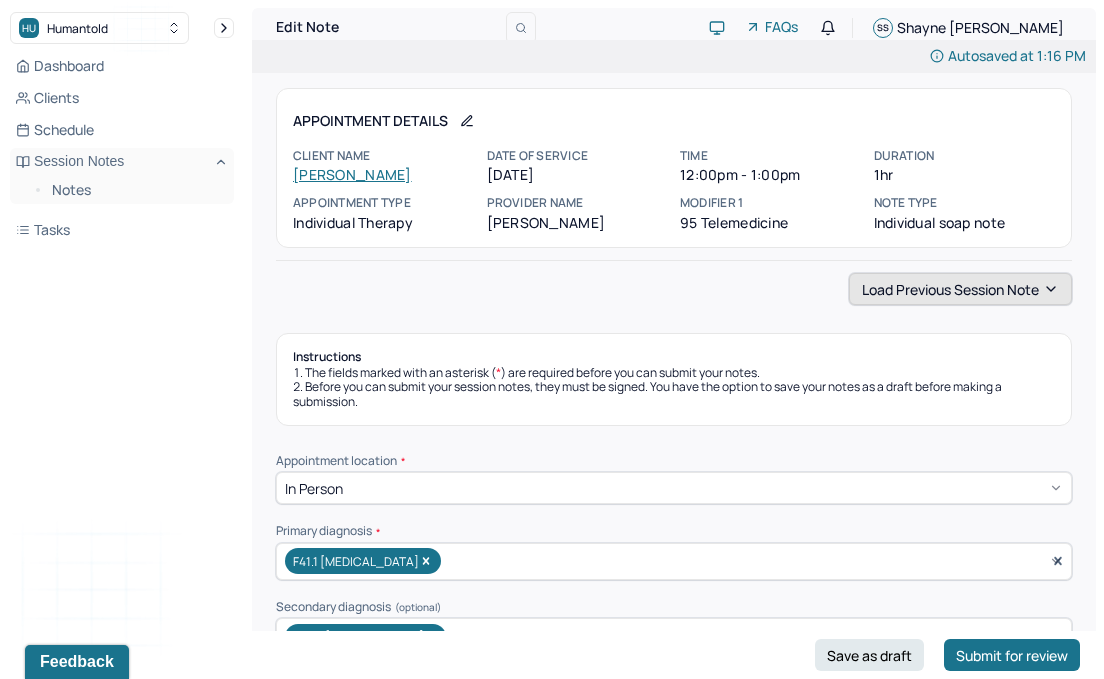 click on "Load previous session note" at bounding box center [960, 289] 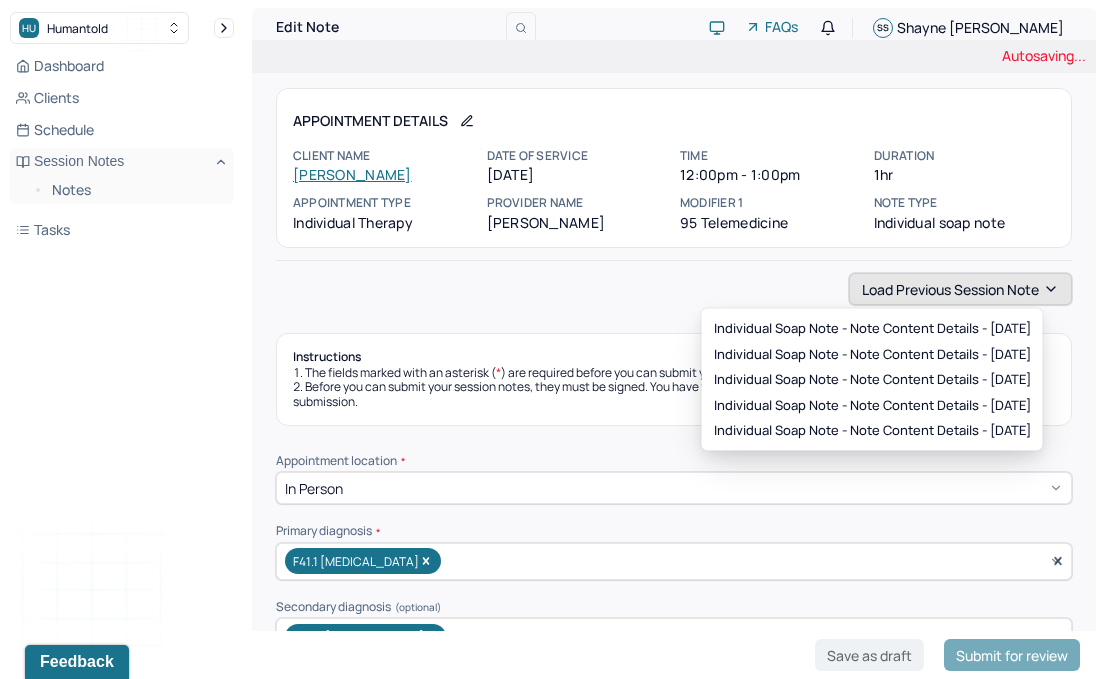 click on "Load previous session note" at bounding box center (960, 289) 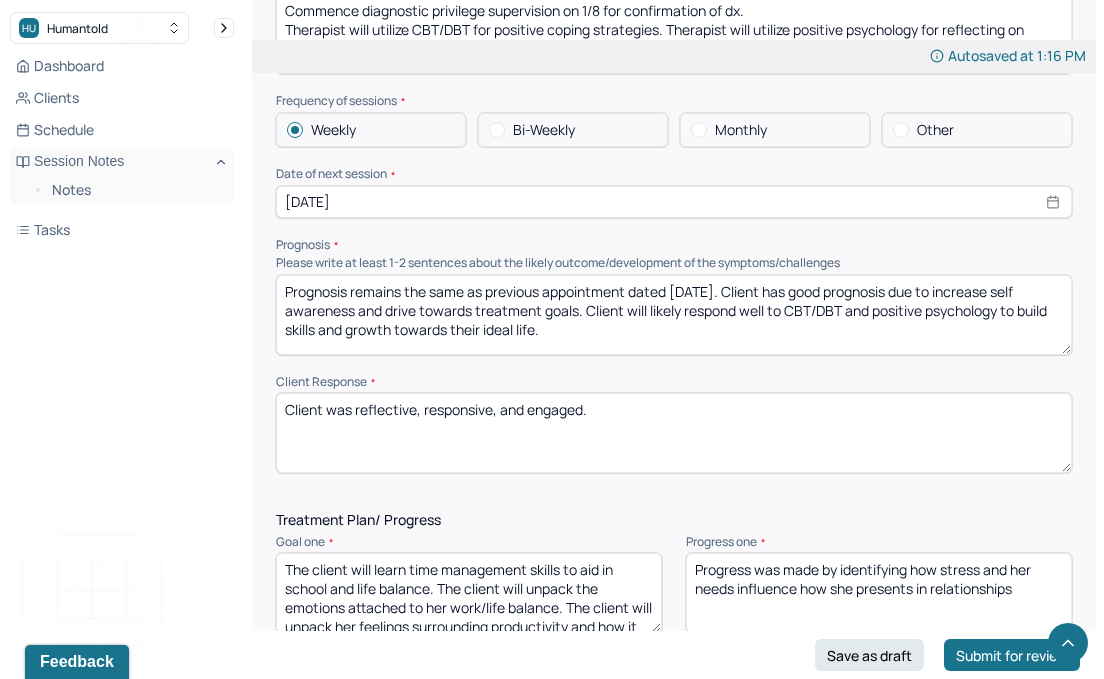 scroll, scrollTop: 2153, scrollLeft: 0, axis: vertical 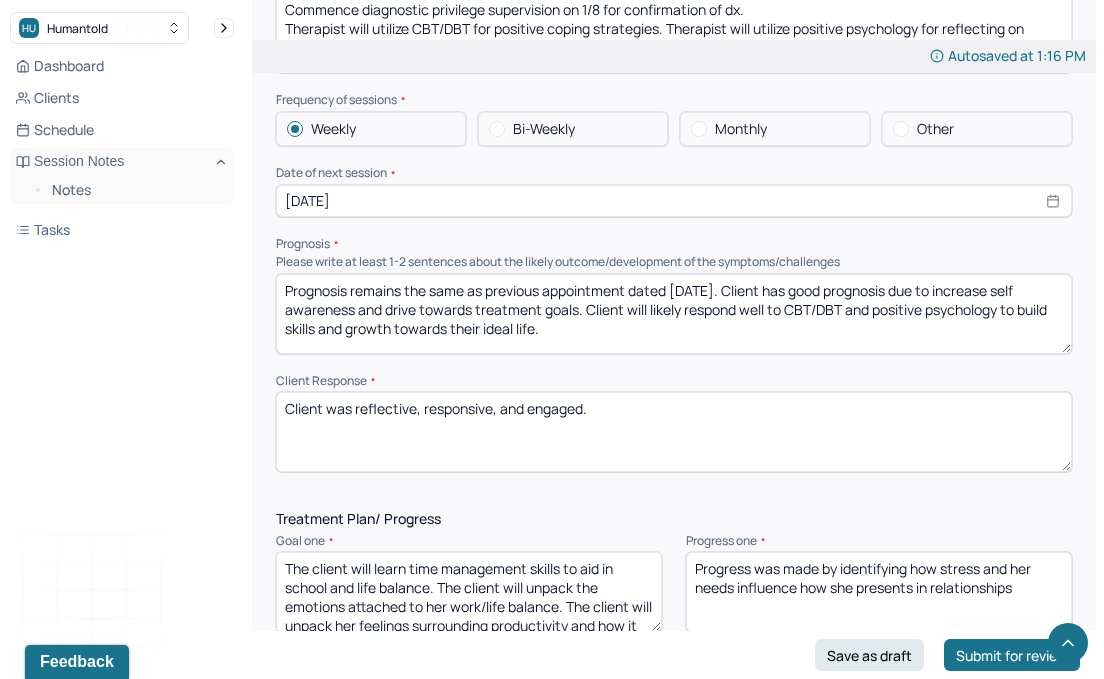 click on "Prognosis remains the same as previous appointment dated [DATE]. Client has good prognosis due to increase self awareness and drive towards treatment goals. Client will likely respond well to CBT/DBT and positive psychology to build skills and growth towards their ideal life." at bounding box center (674, 314) 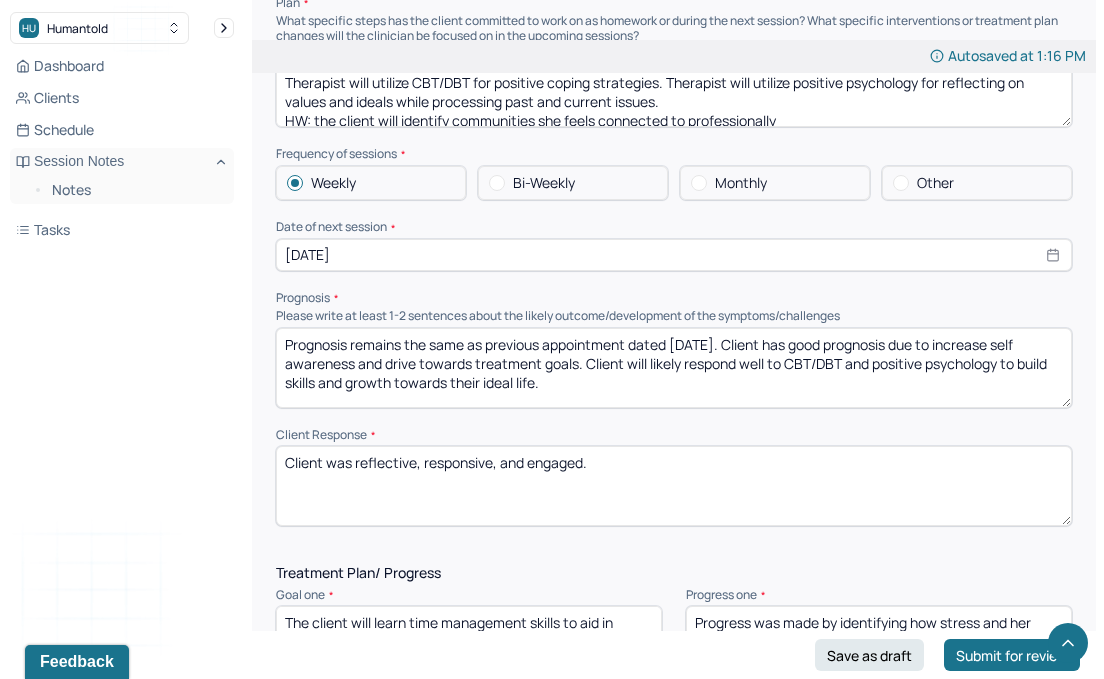 scroll, scrollTop: 2088, scrollLeft: 0, axis: vertical 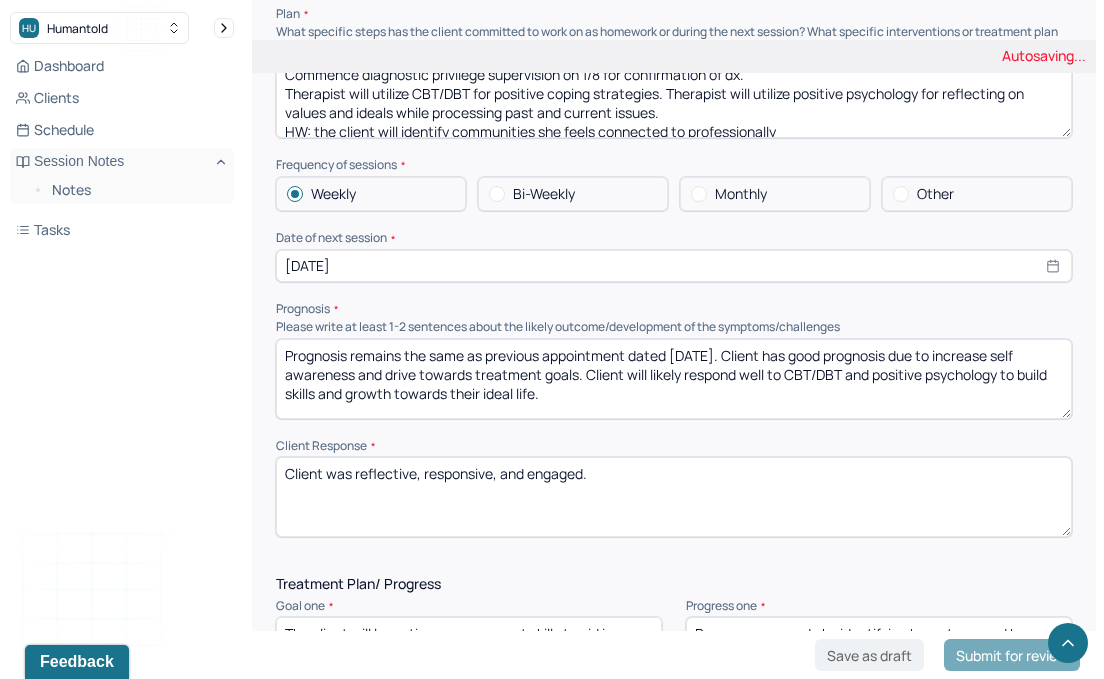 type on "Prognosis remains the same as previous appointment dated [DATE]. Client has good prognosis due to increase self awareness and drive towards treatment goals. Client will likely respond well to CBT/DBT and positive psychology to build skills and growth towards their ideal life." 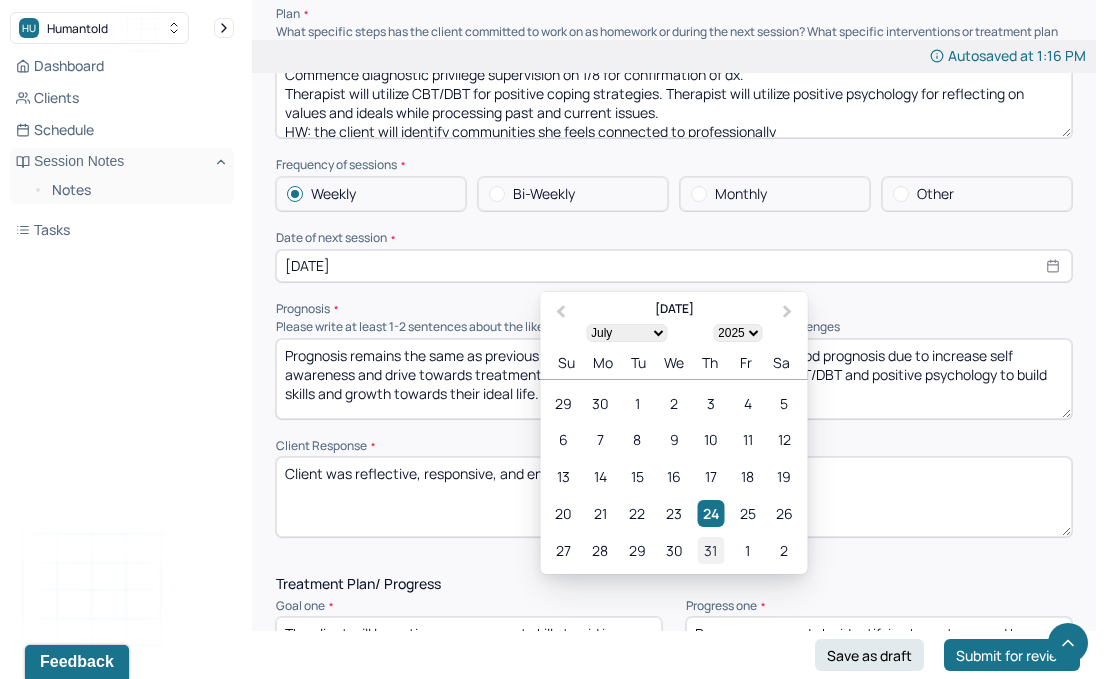 click on "31" at bounding box center (710, 550) 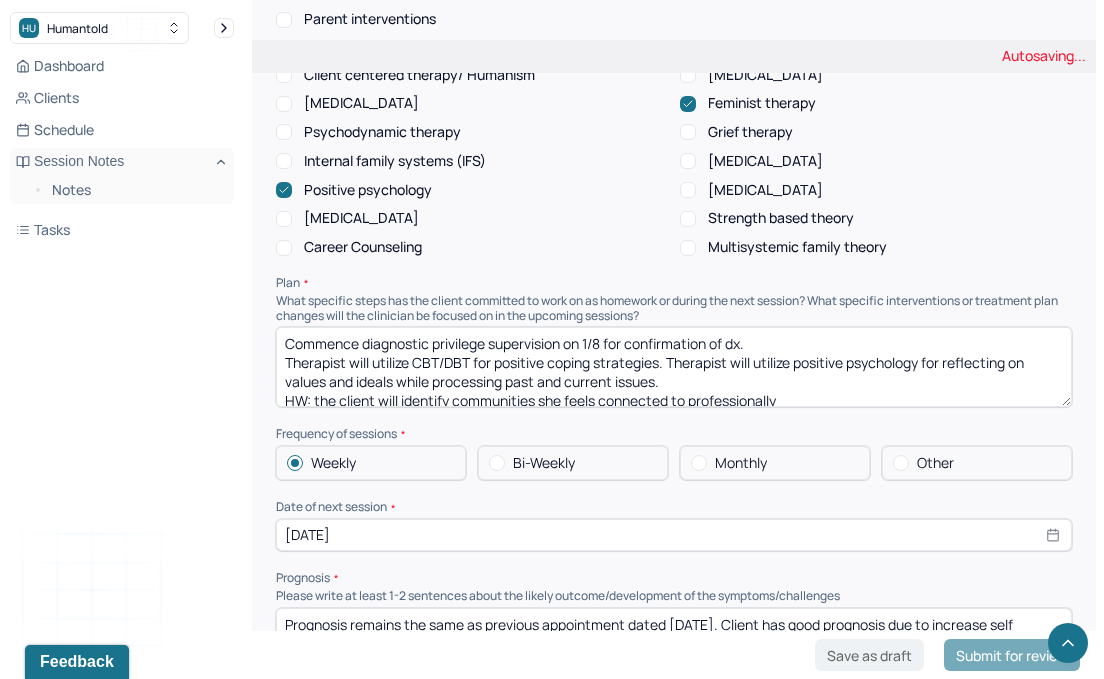 scroll, scrollTop: 1812, scrollLeft: 0, axis: vertical 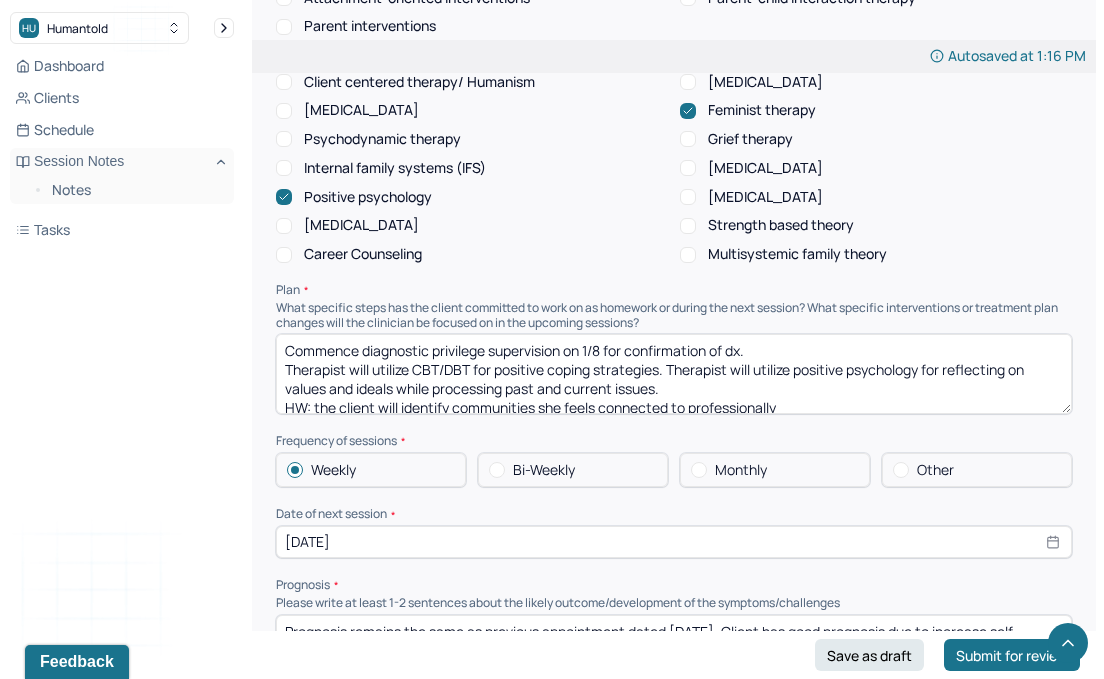 drag, startPoint x: 764, startPoint y: 343, endPoint x: 379, endPoint y: 318, distance: 385.81082 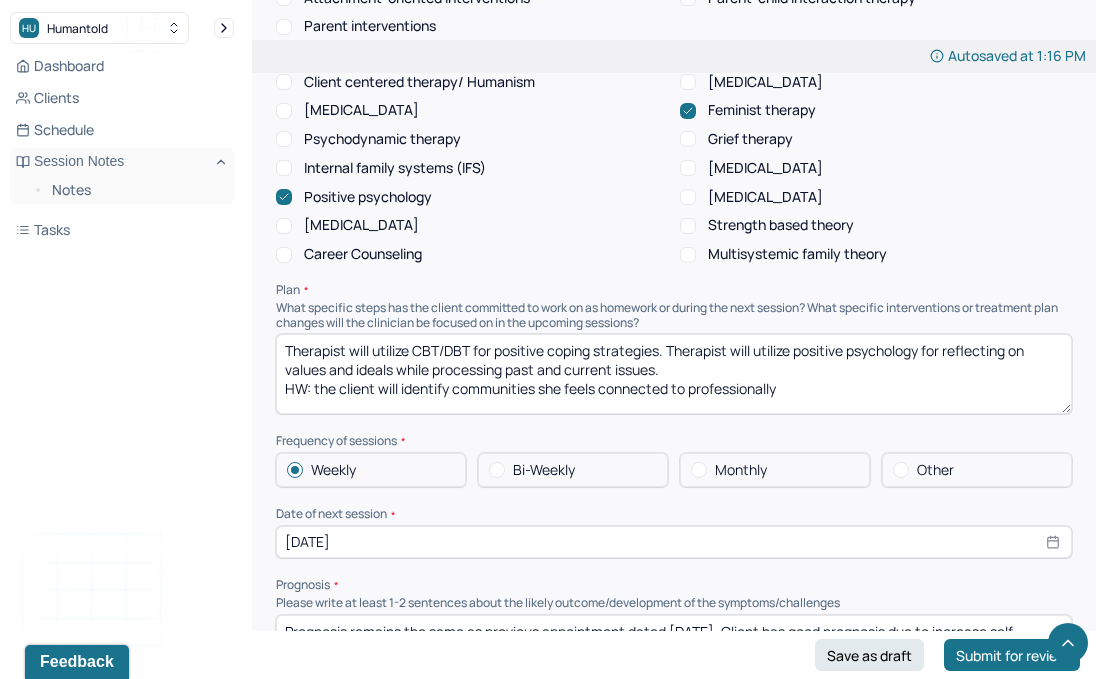 click on "Therapist will utilize CBT/DBT for positive coping strategies. Therapist will utilize positive psychology for reflecting on values and ideals while processing past and current issues.
HW: the client will identify communities she feels connected to professionally" at bounding box center (674, 374) 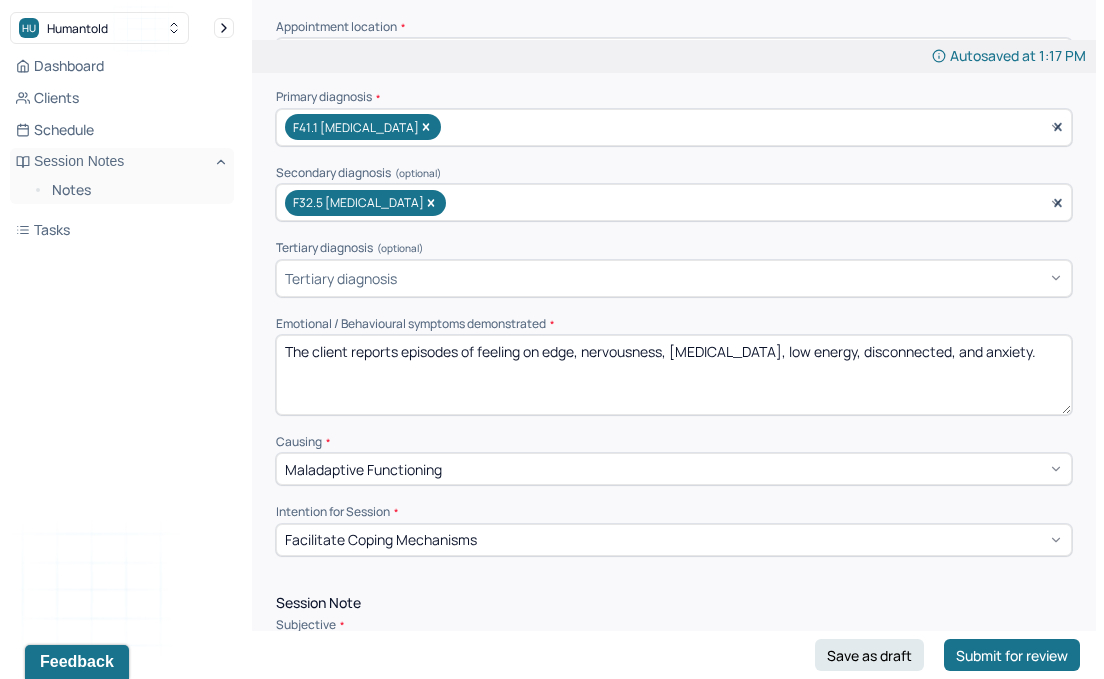 scroll, scrollTop: 447, scrollLeft: 0, axis: vertical 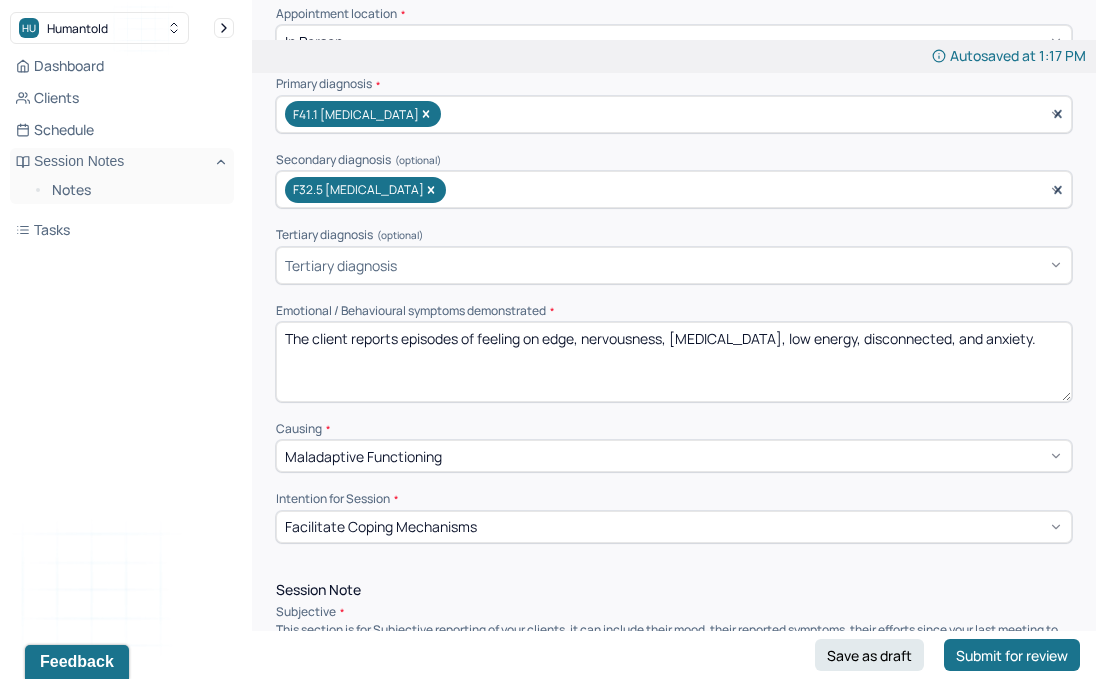 type on "Therapist will utilize CBT/DBT for positive coping strategies. Therapist will utilize positive psychology for reflecting on values and ideals while processing past and current issues.
HW: the client will continue to explore boundaries and independence with parents" 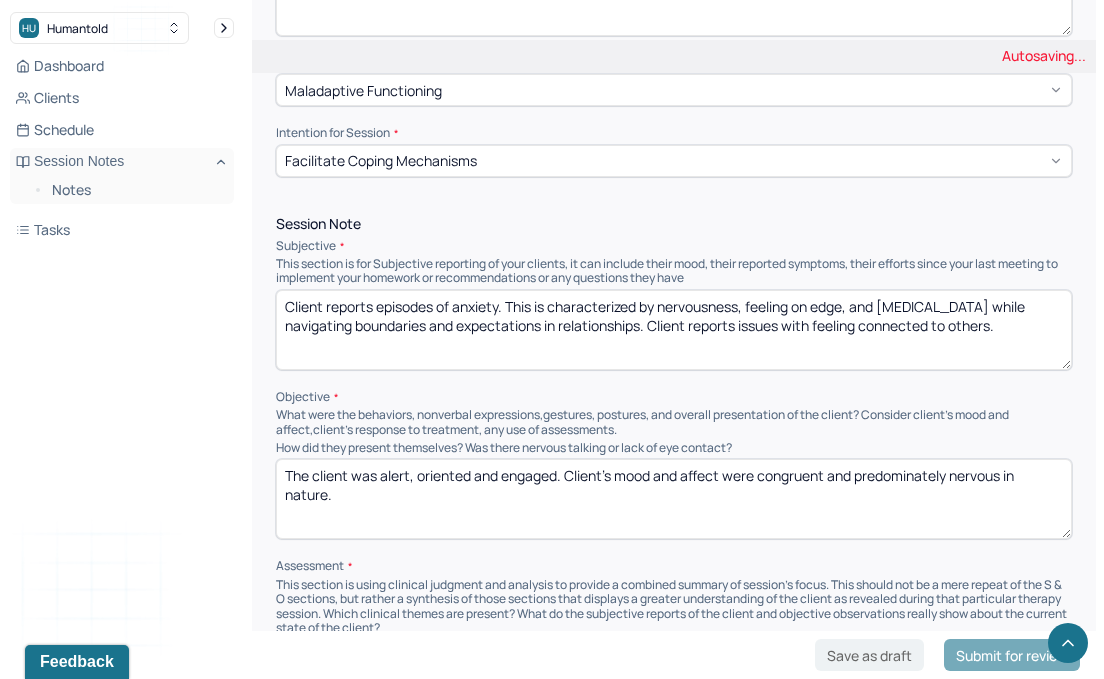 scroll, scrollTop: 840, scrollLeft: 0, axis: vertical 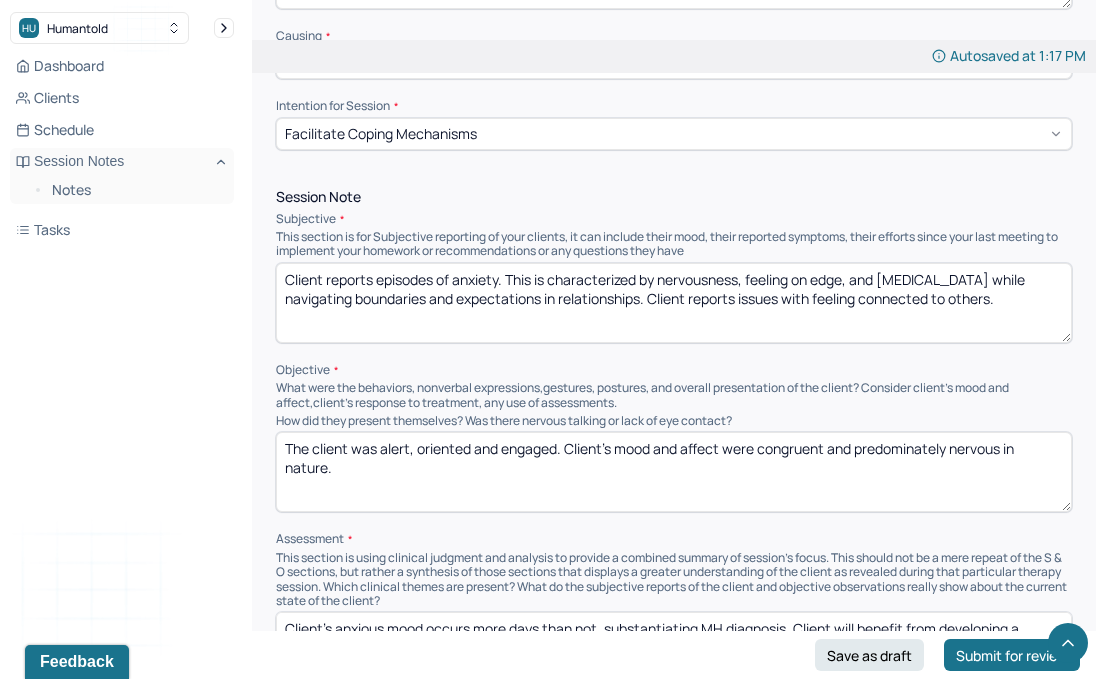 type on "The client reports episodes of nervousness, feeling on edge, exhaustion, avoidance, low energy, and interpersonal issues." 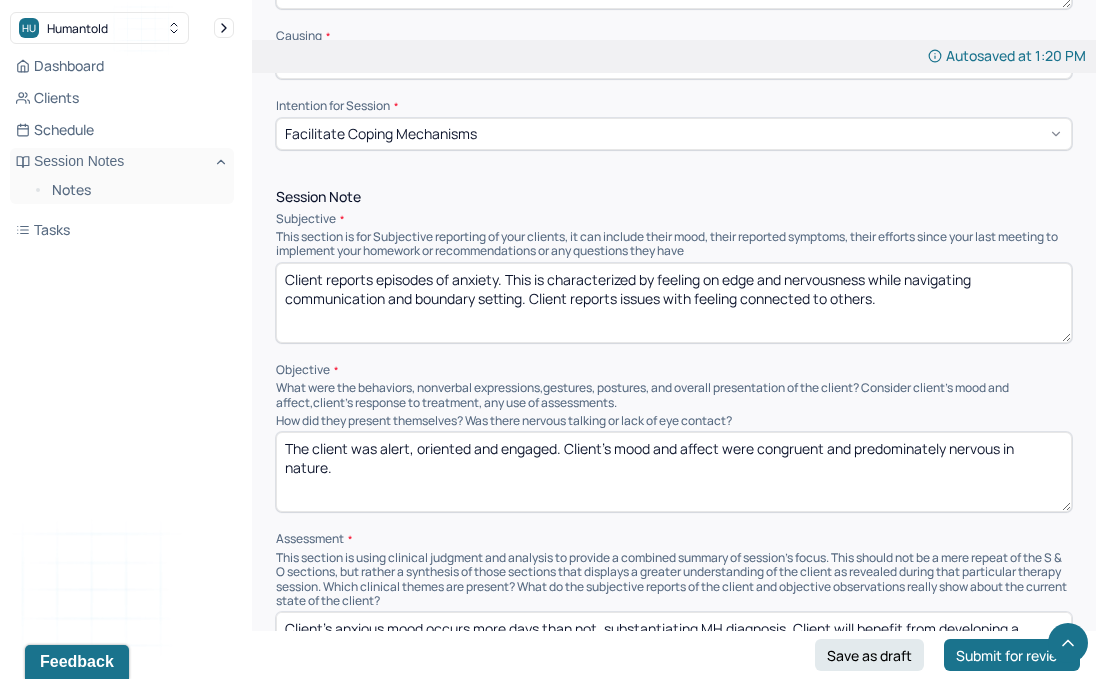 drag, startPoint x: 892, startPoint y: 289, endPoint x: 670, endPoint y: 293, distance: 222.03603 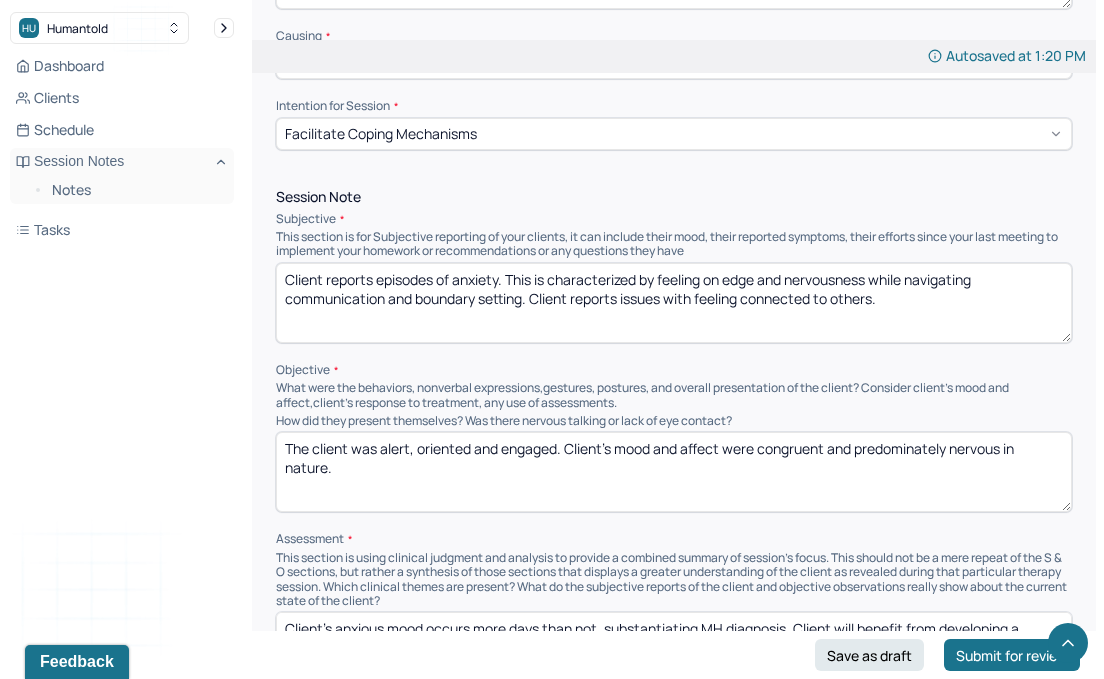 click on "Client reports episodes of anxiety. This is characterized by feeling on edge and nervousness while navigating communication and boundary setting. Client reports issues with feeling connected to others." at bounding box center [674, 303] 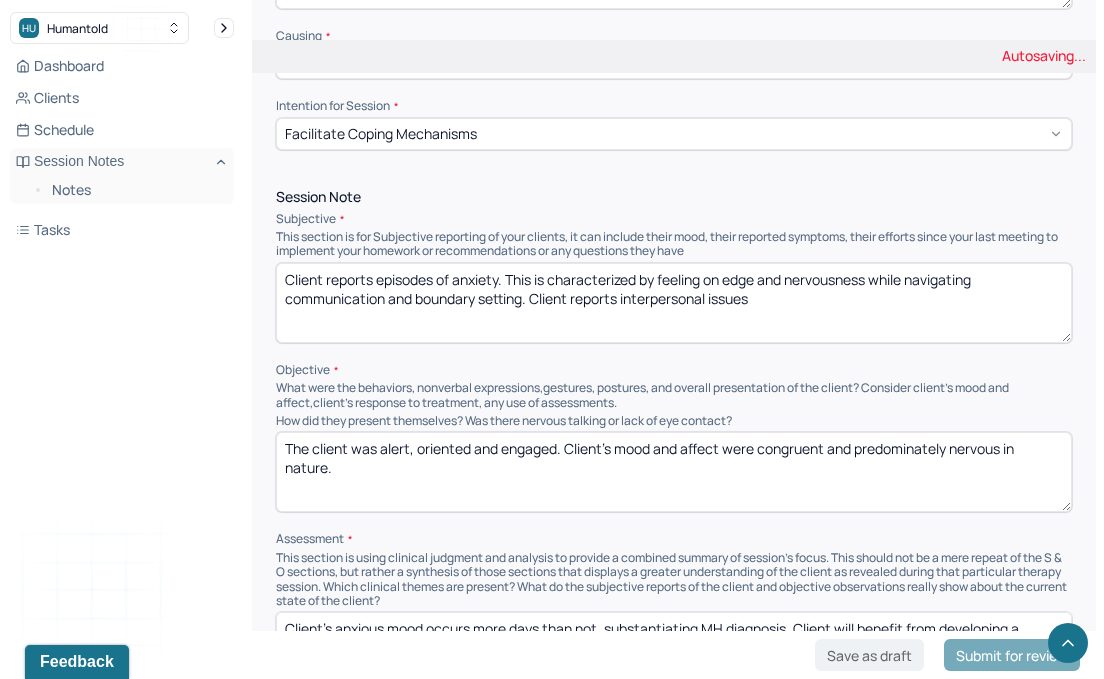 type on "Client reports episodes of anxiety. This is characterized by feeling on edge and nervousness while navigating communication and boundary setting. Client reports interpersonal issues" 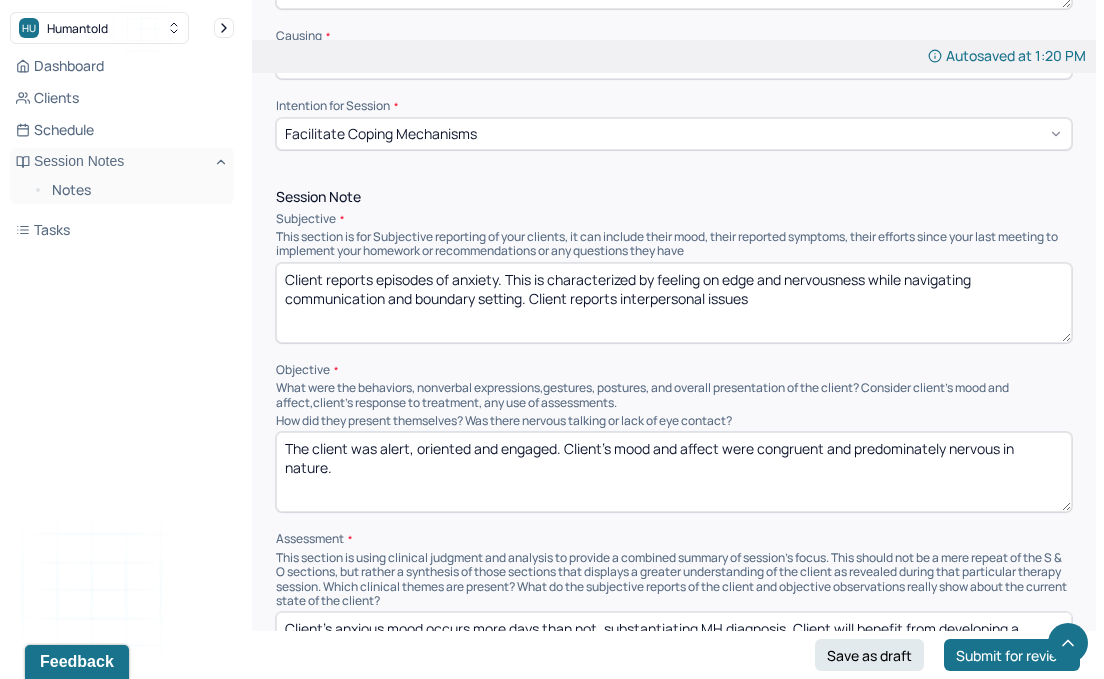 type on "\" 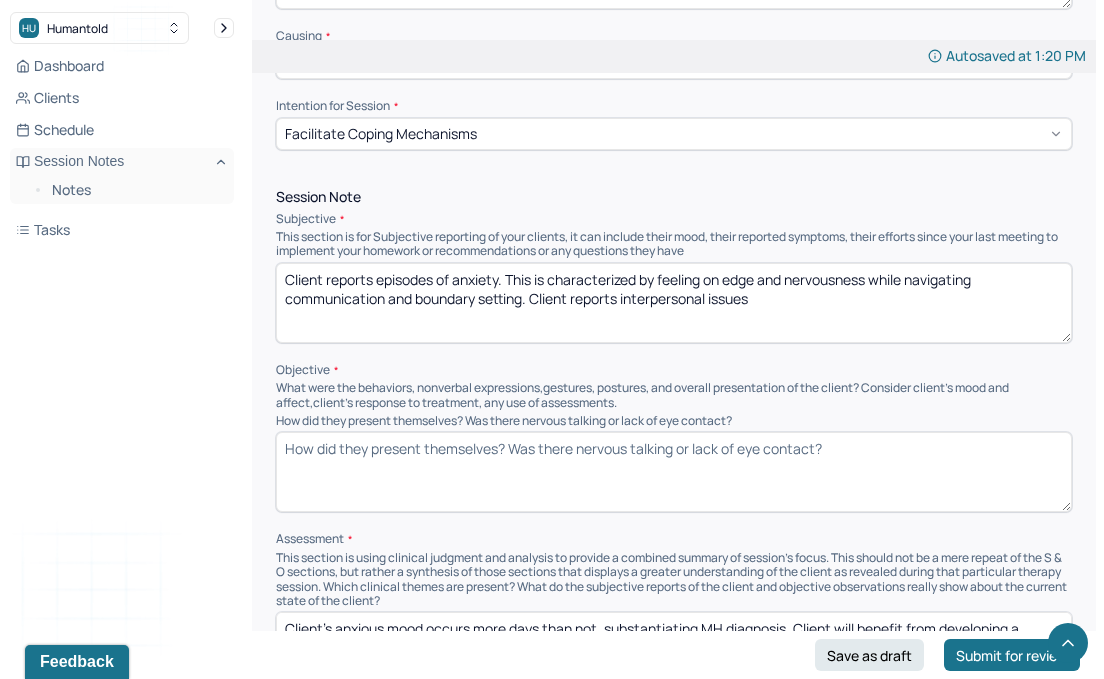 type 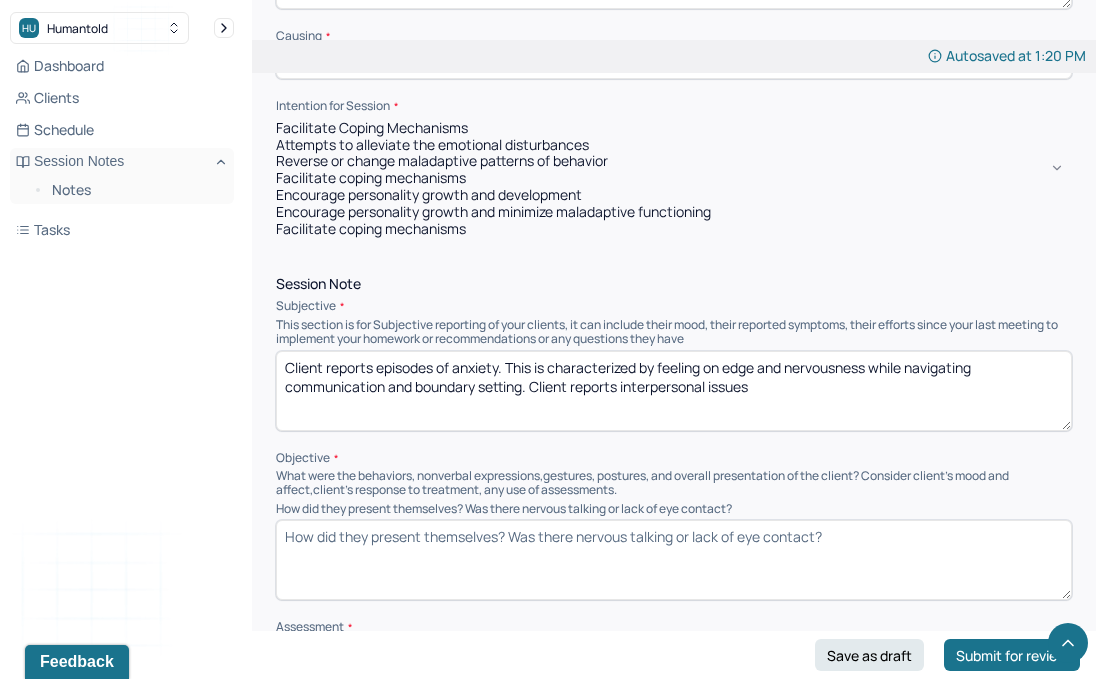 click on "Facilitate coping mechanisms" at bounding box center [674, 127] 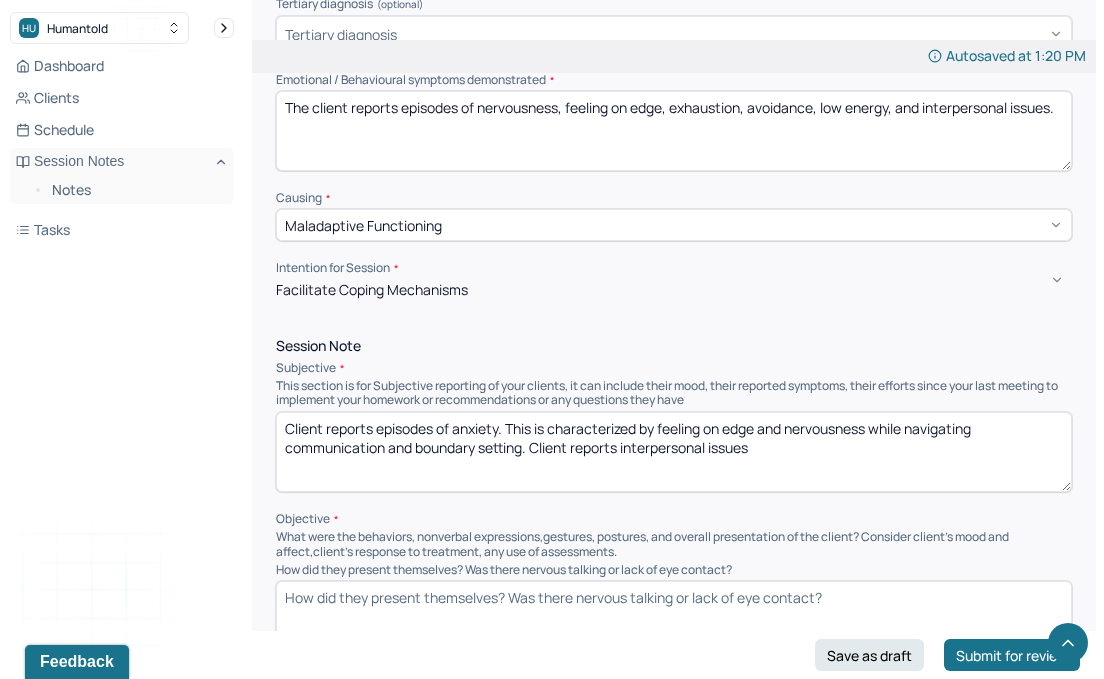 scroll, scrollTop: 639, scrollLeft: 0, axis: vertical 